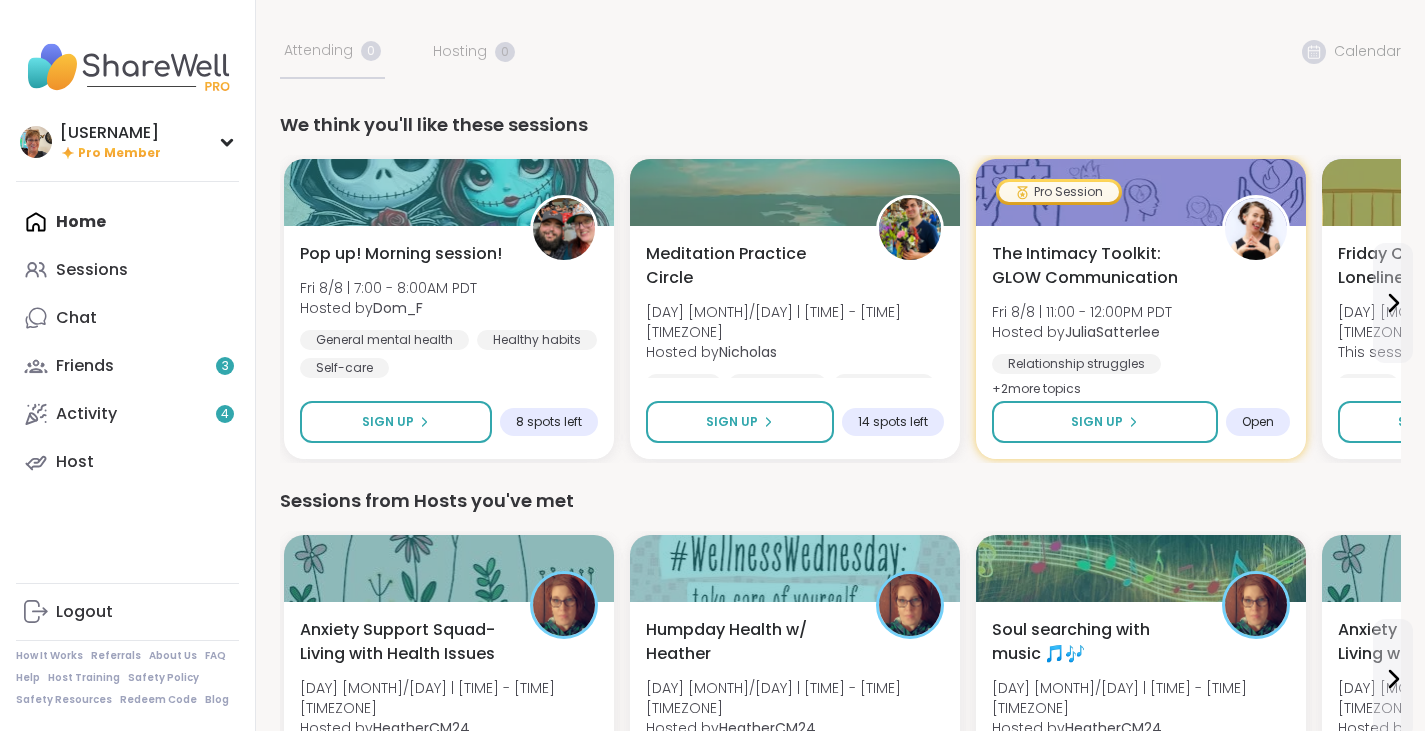 scroll, scrollTop: 0, scrollLeft: 0, axis: both 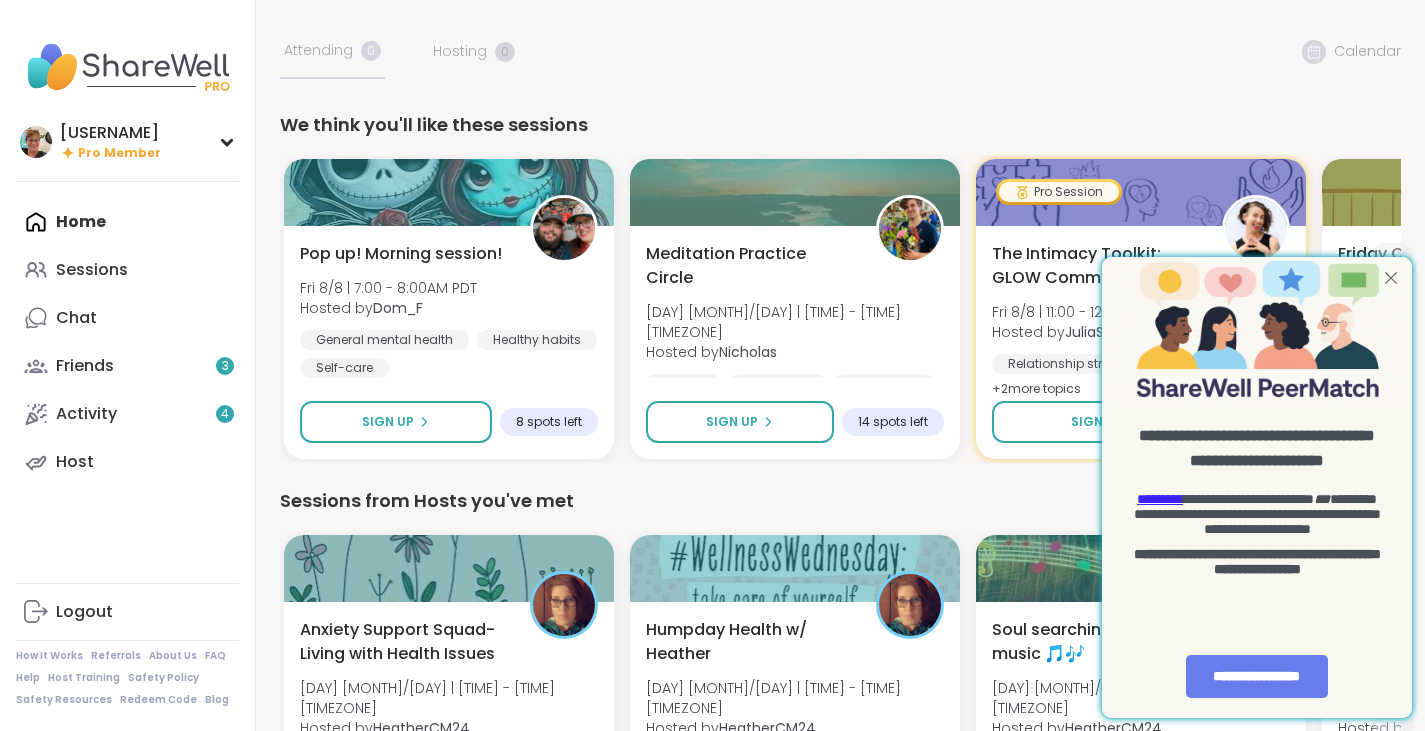 click at bounding box center [1391, 278] 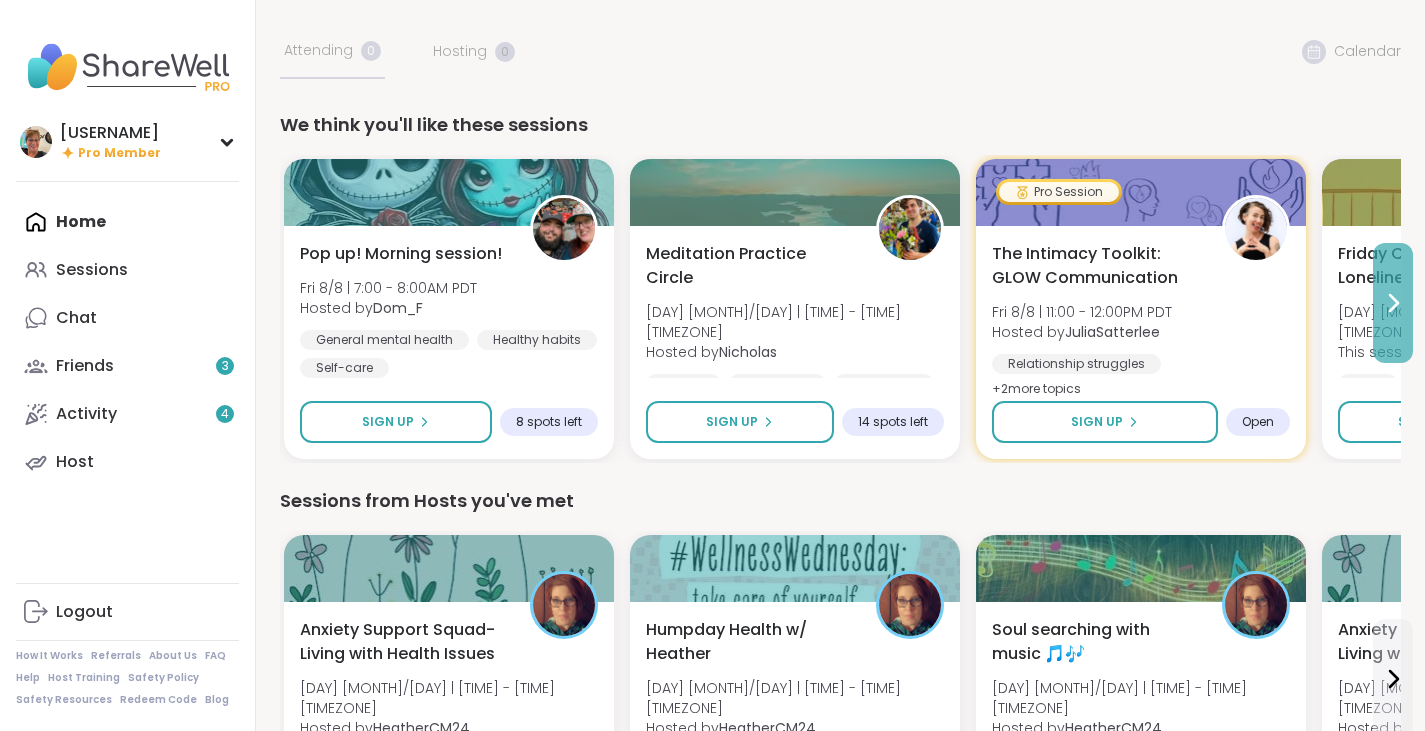 click 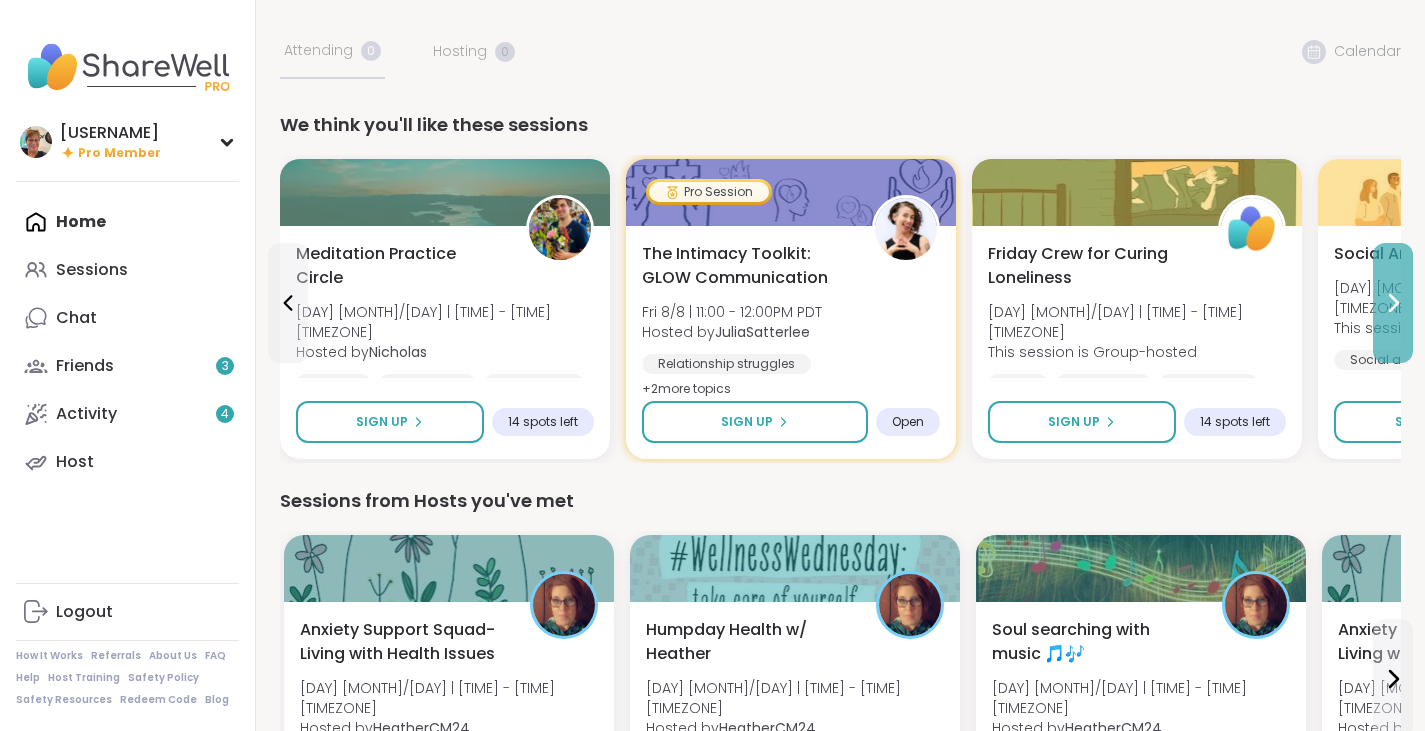 click 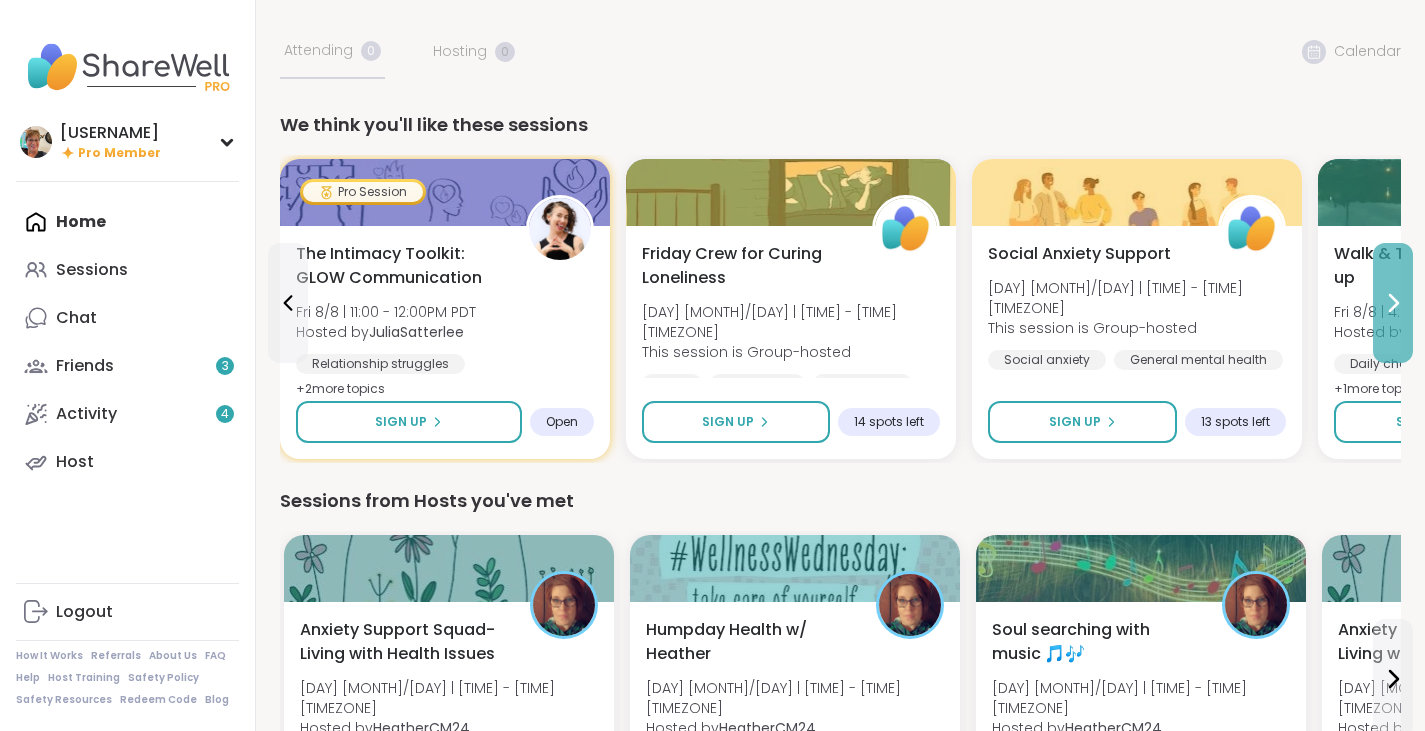 click 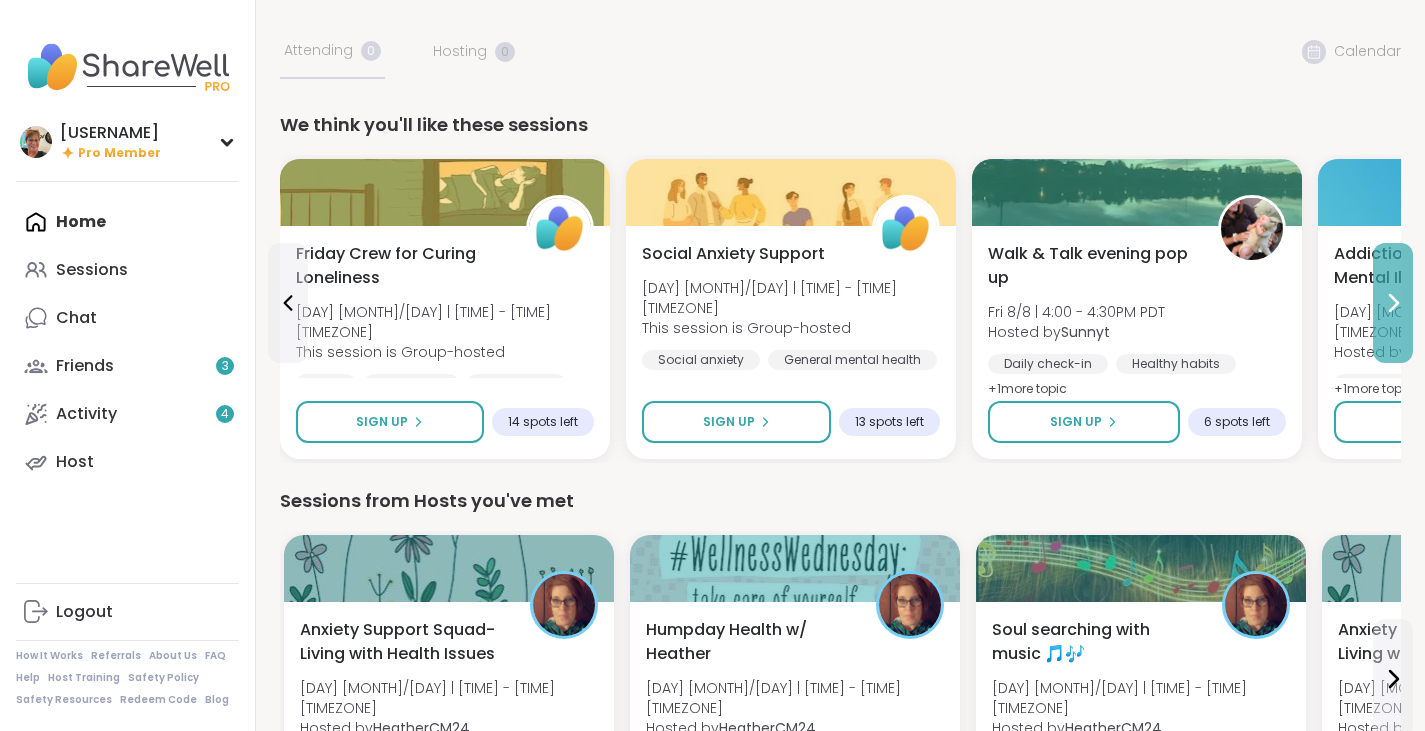 click 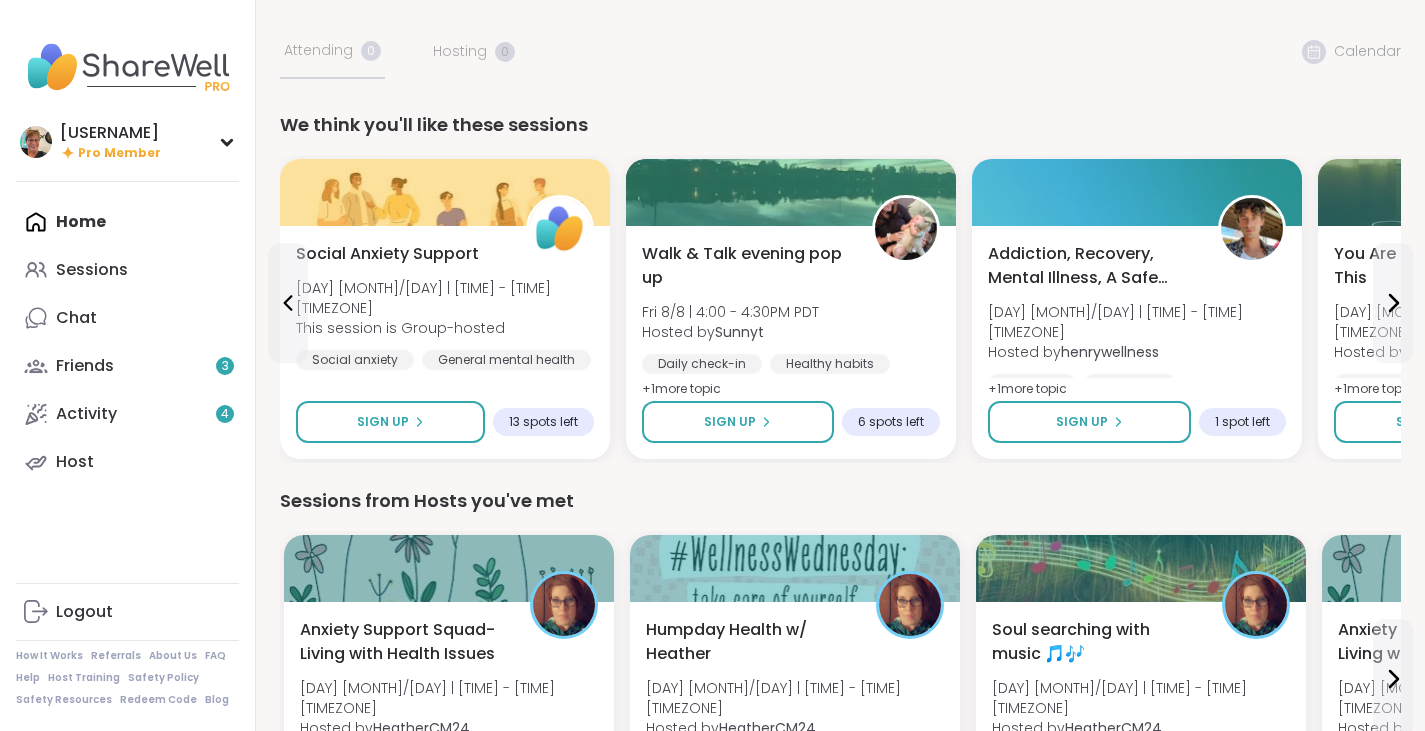 click on "Home Sessions Chat Friends 3 Activity 4 Host" at bounding box center [127, 342] 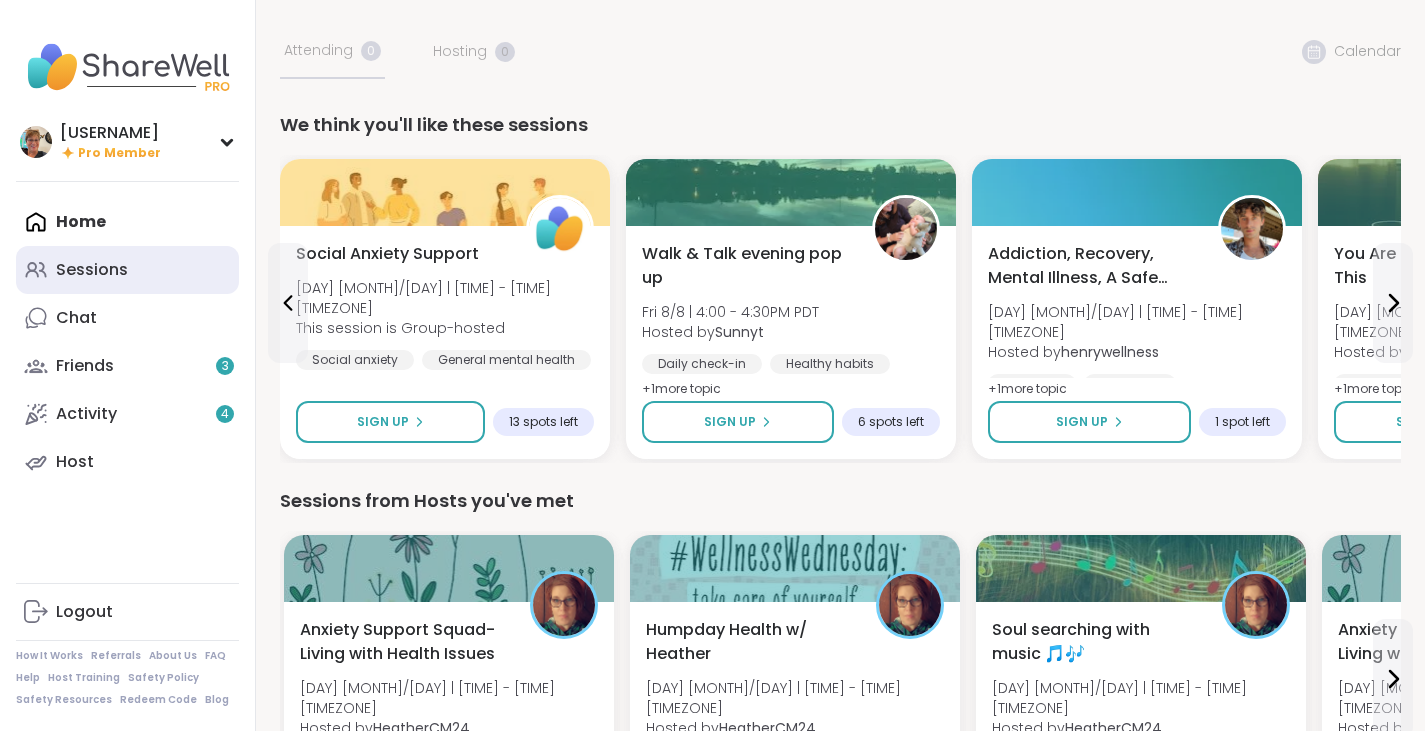 click on "Sessions" at bounding box center (92, 270) 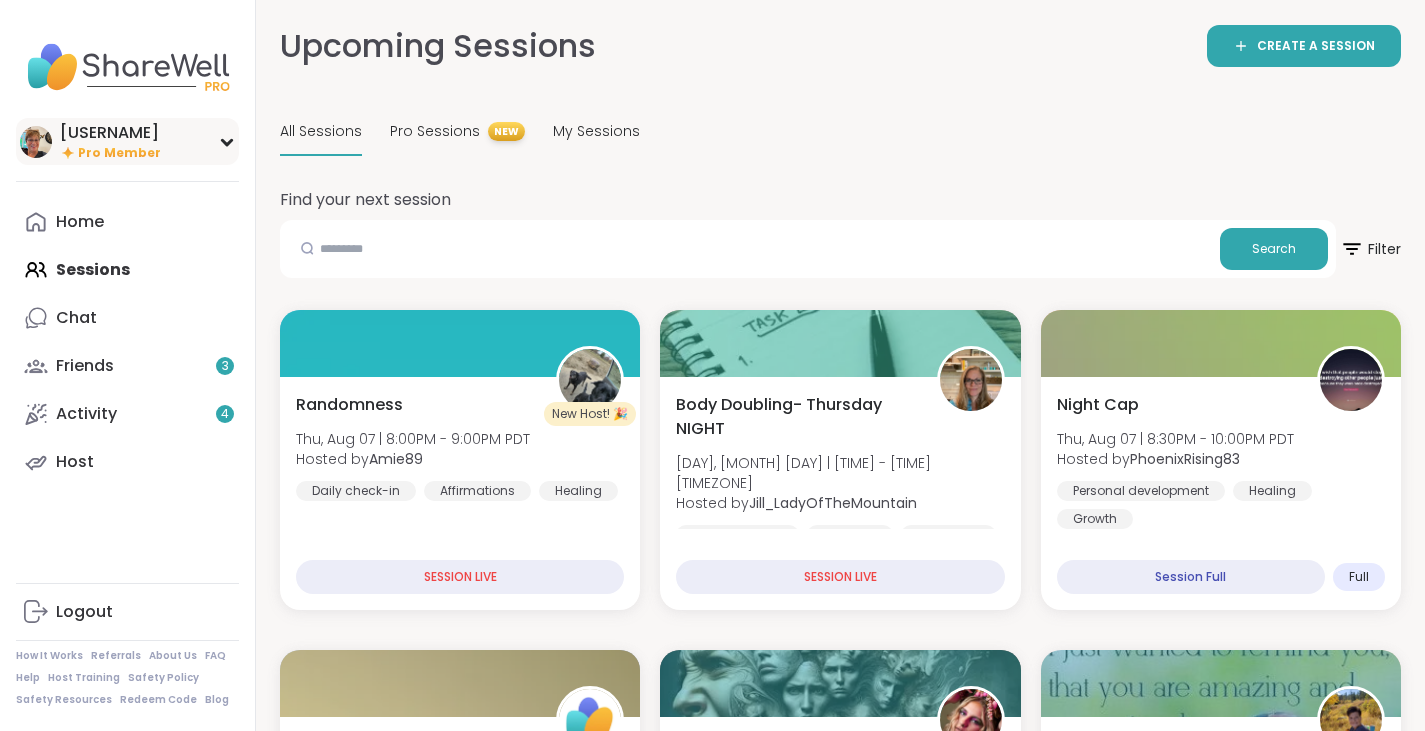 click on "Pro Member" at bounding box center [119, 153] 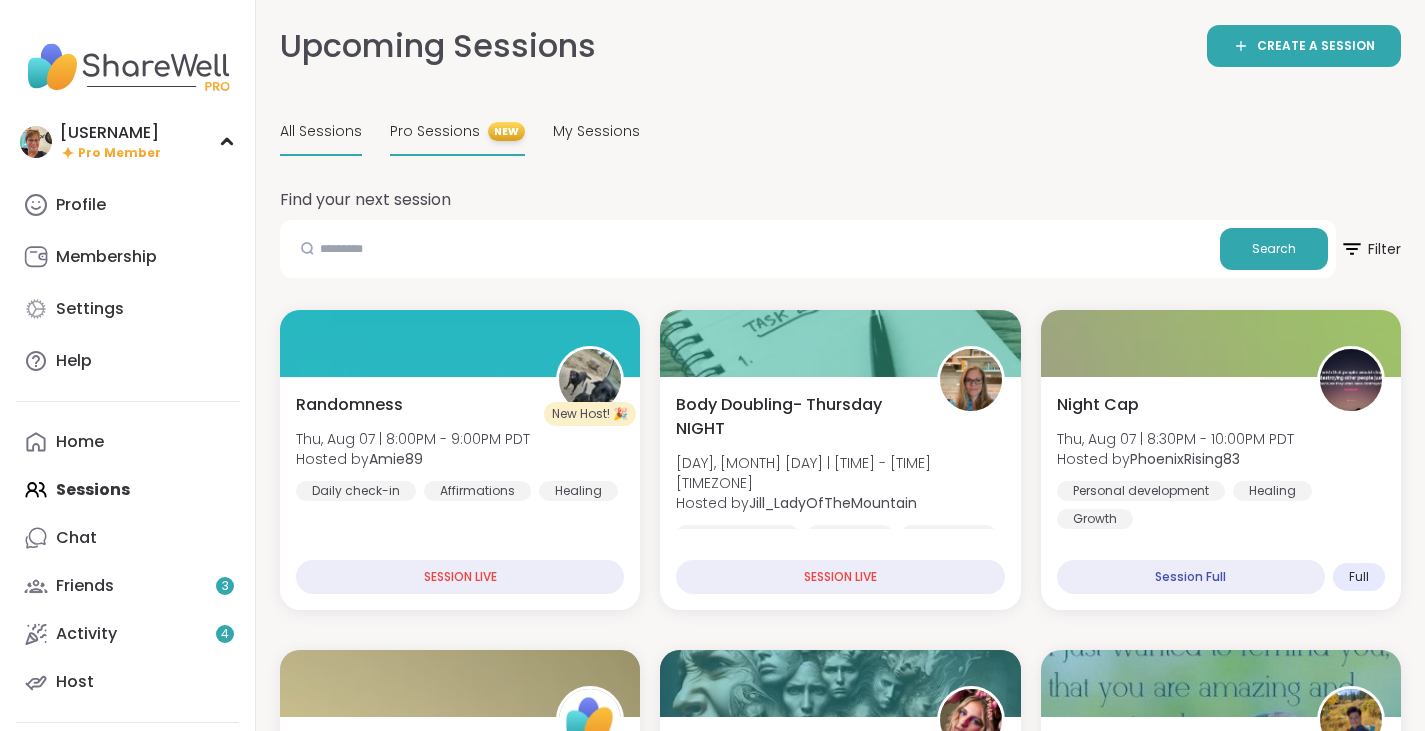 click on "Pro Sessions" at bounding box center [435, 131] 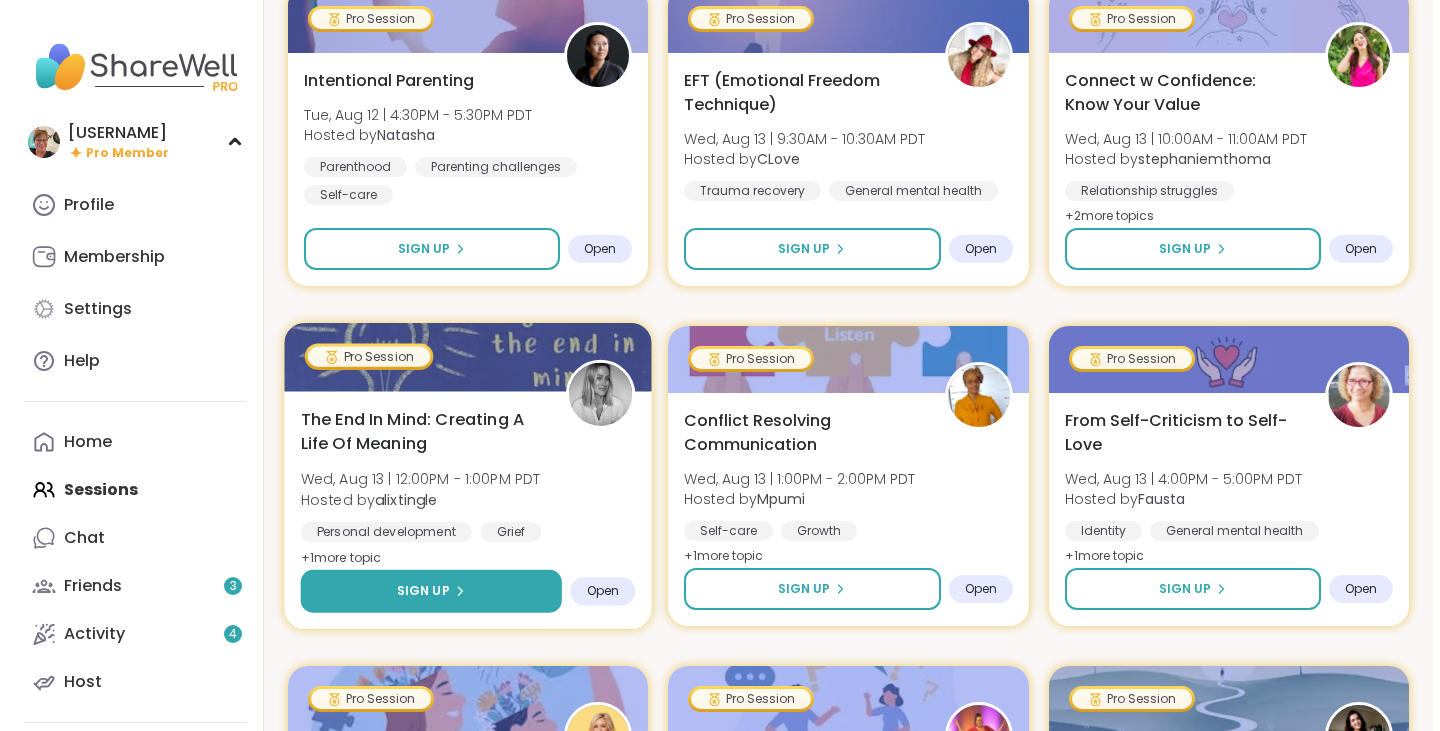 scroll, scrollTop: 1300, scrollLeft: 0, axis: vertical 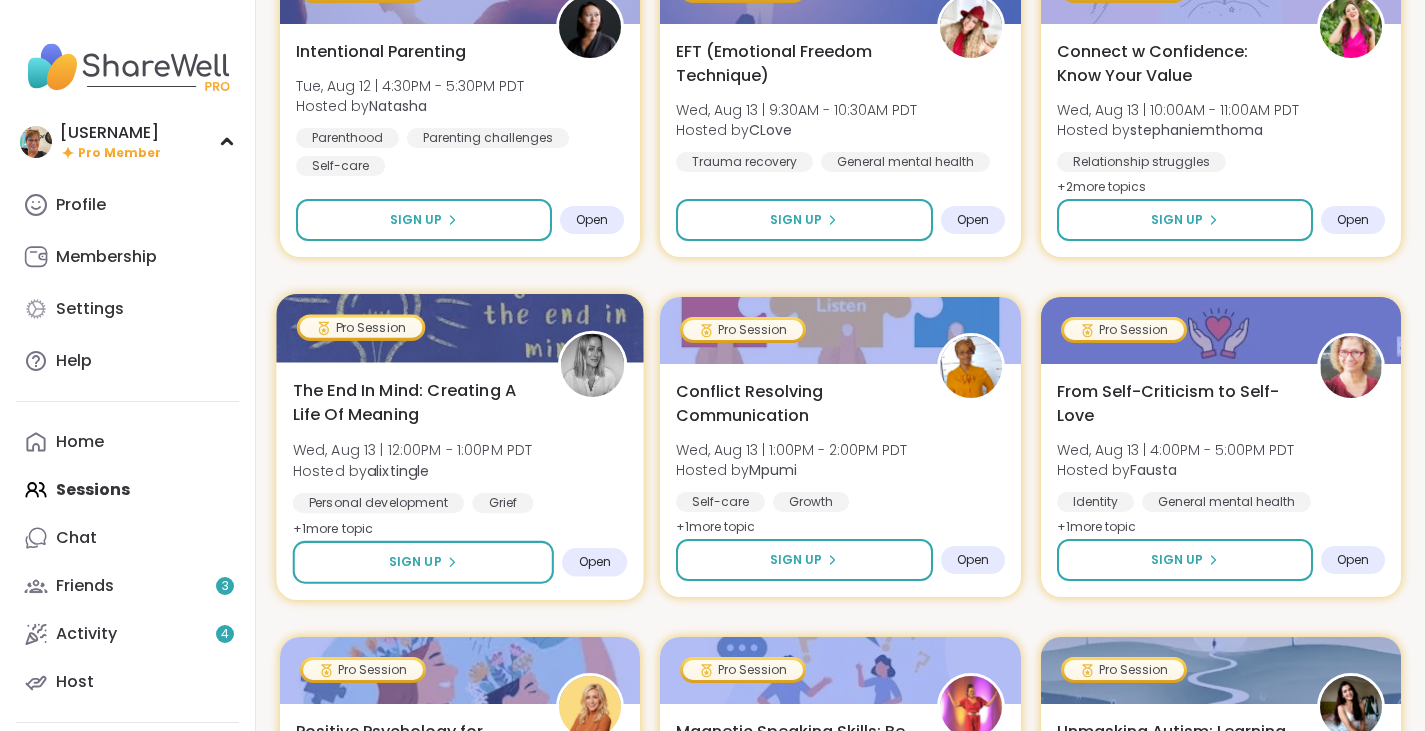 click on "The End In Mind: Creating A Life Of Meaning" at bounding box center (414, 403) 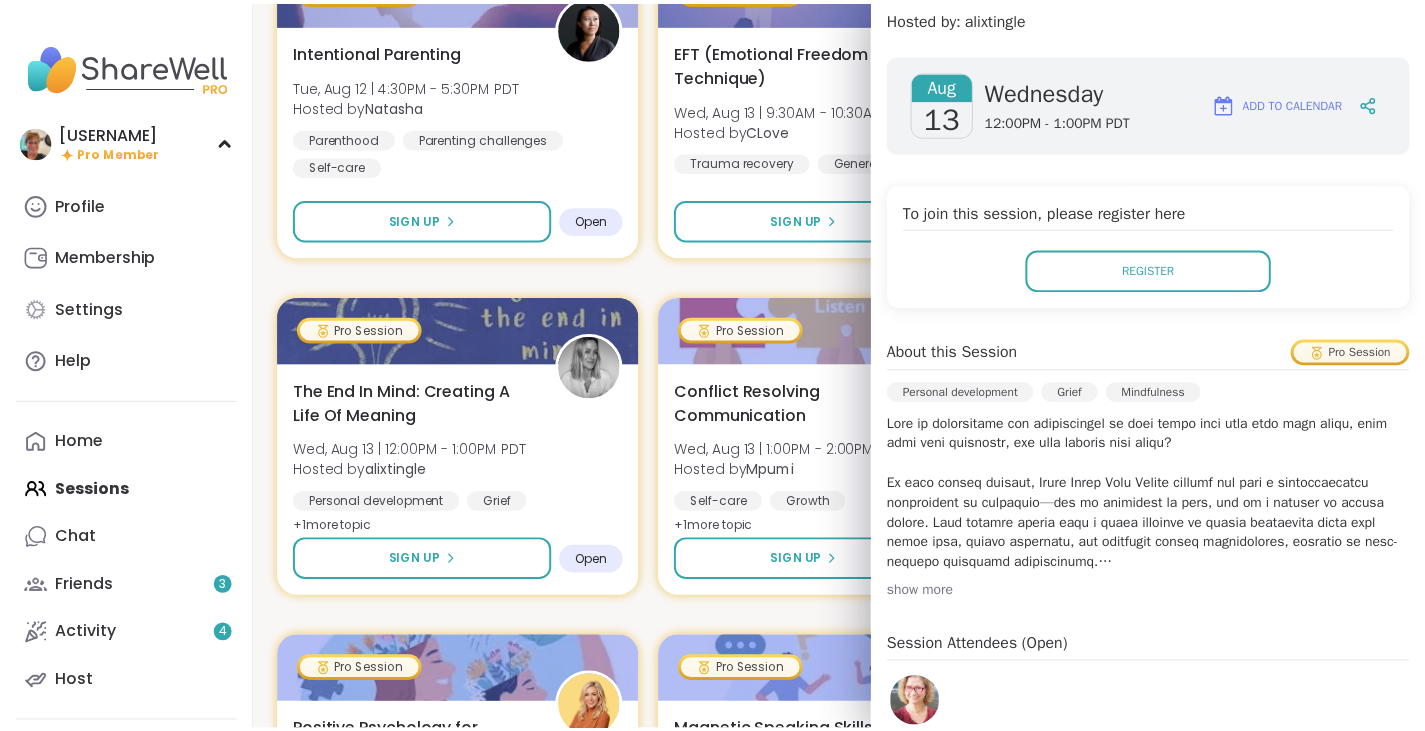 scroll, scrollTop: 0, scrollLeft: 0, axis: both 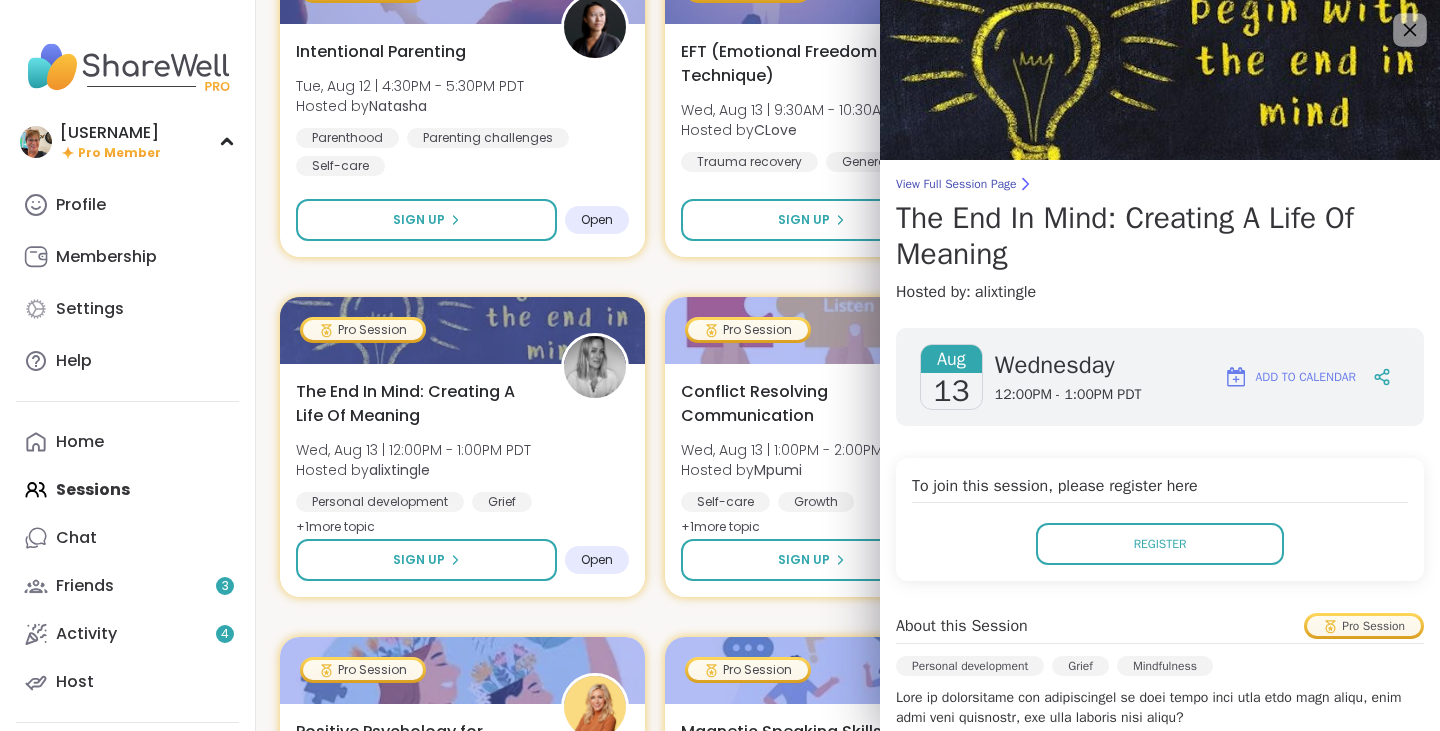 click 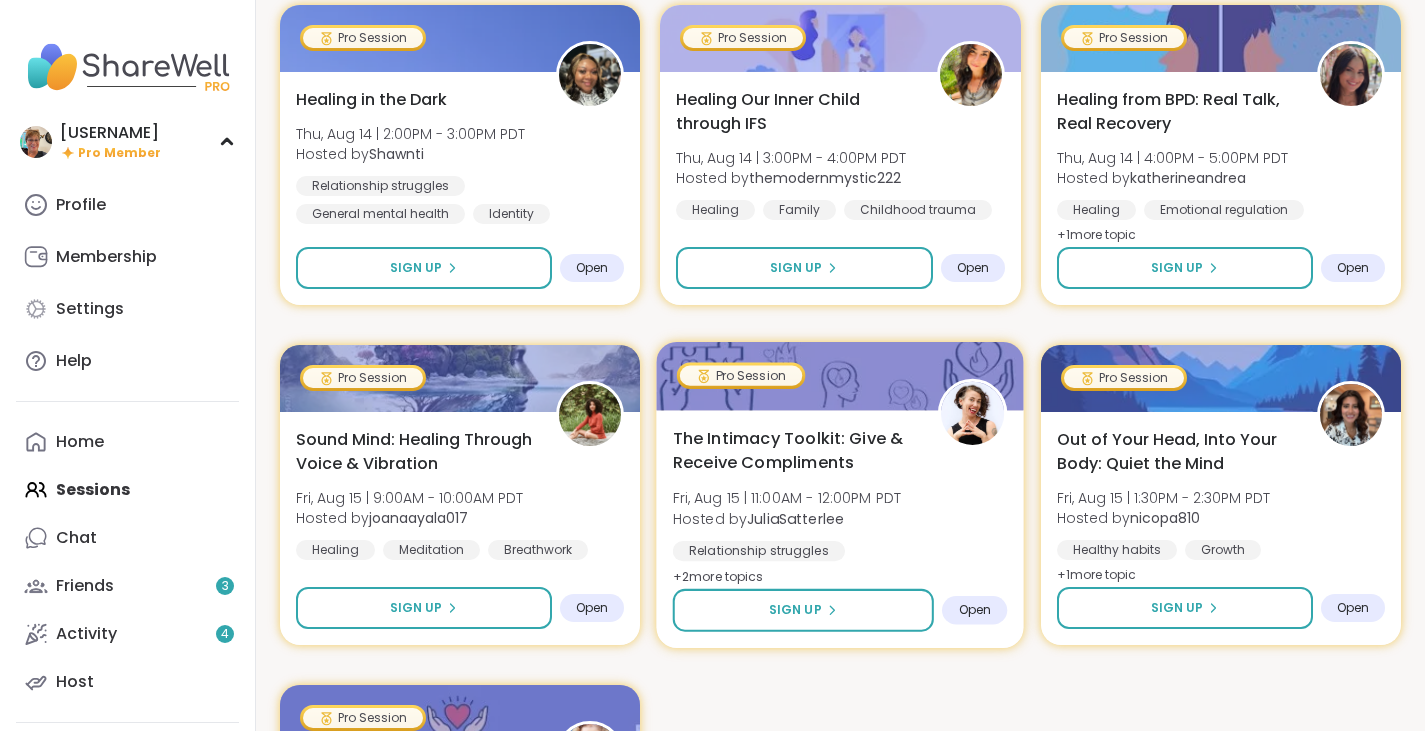 scroll, scrollTop: 2600, scrollLeft: 0, axis: vertical 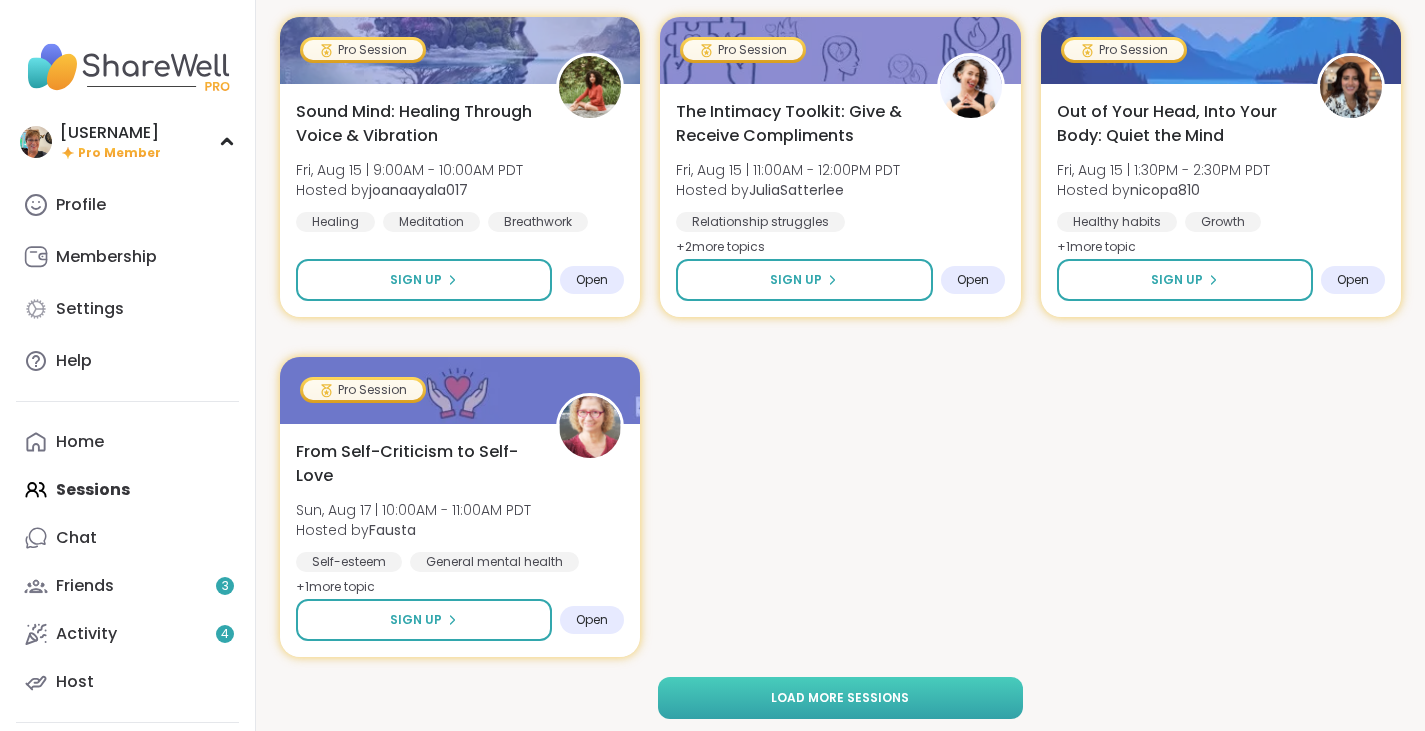 click on "Load more sessions" at bounding box center (840, 698) 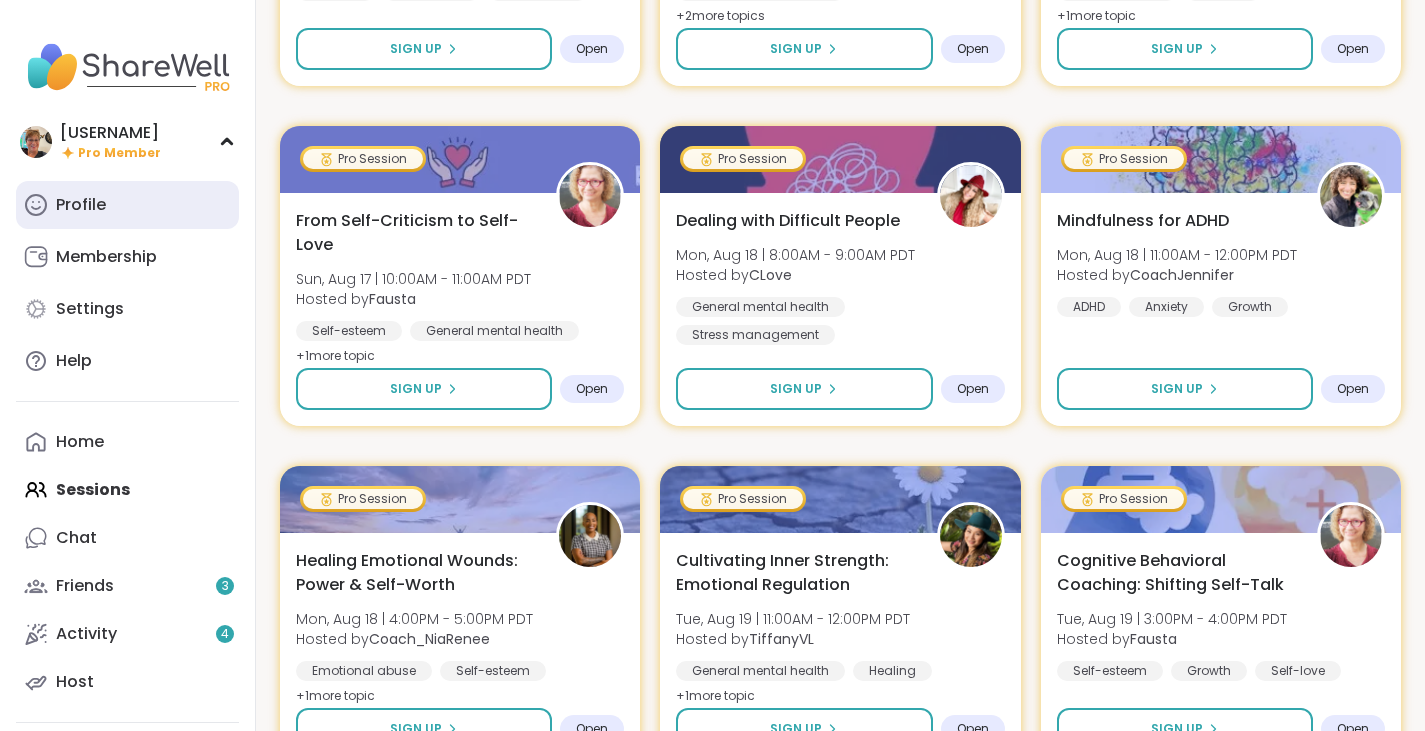 scroll, scrollTop: 2800, scrollLeft: 0, axis: vertical 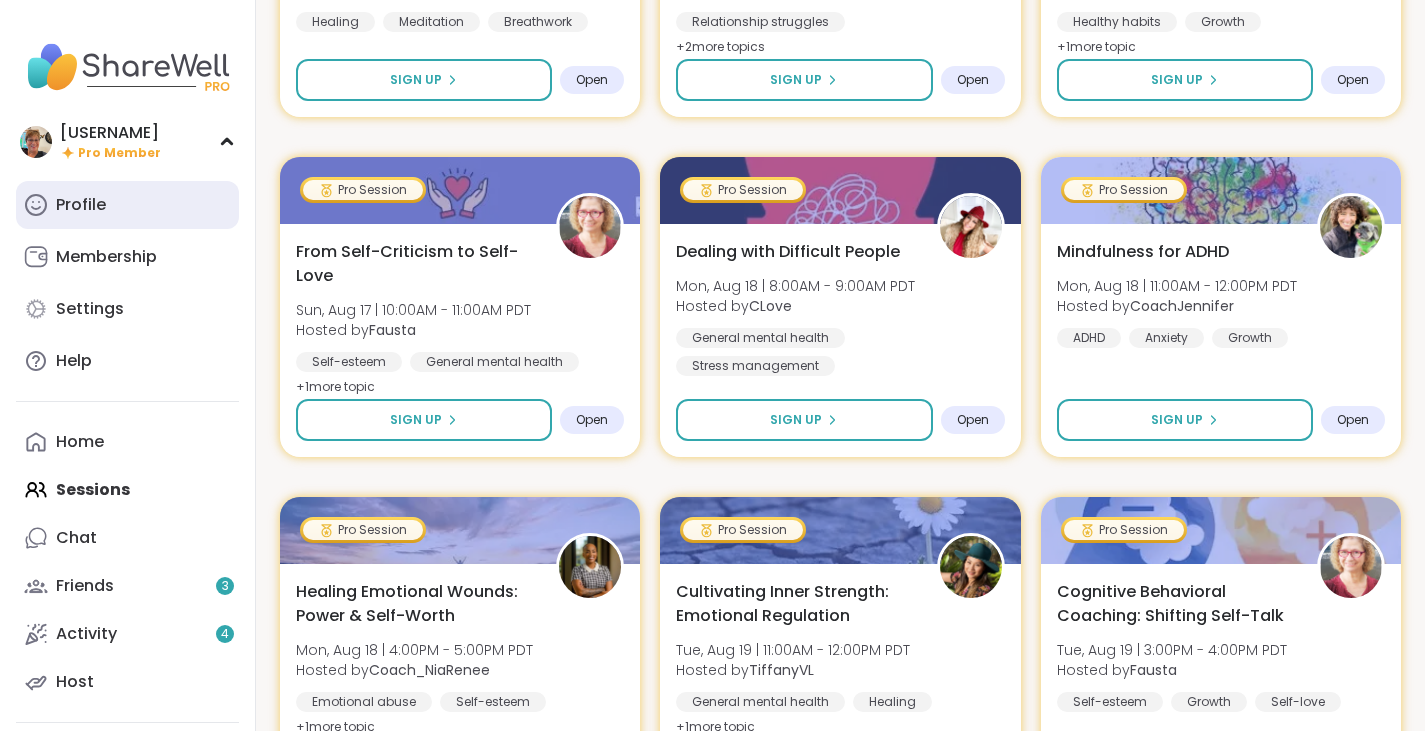 click on "Profile" at bounding box center (81, 205) 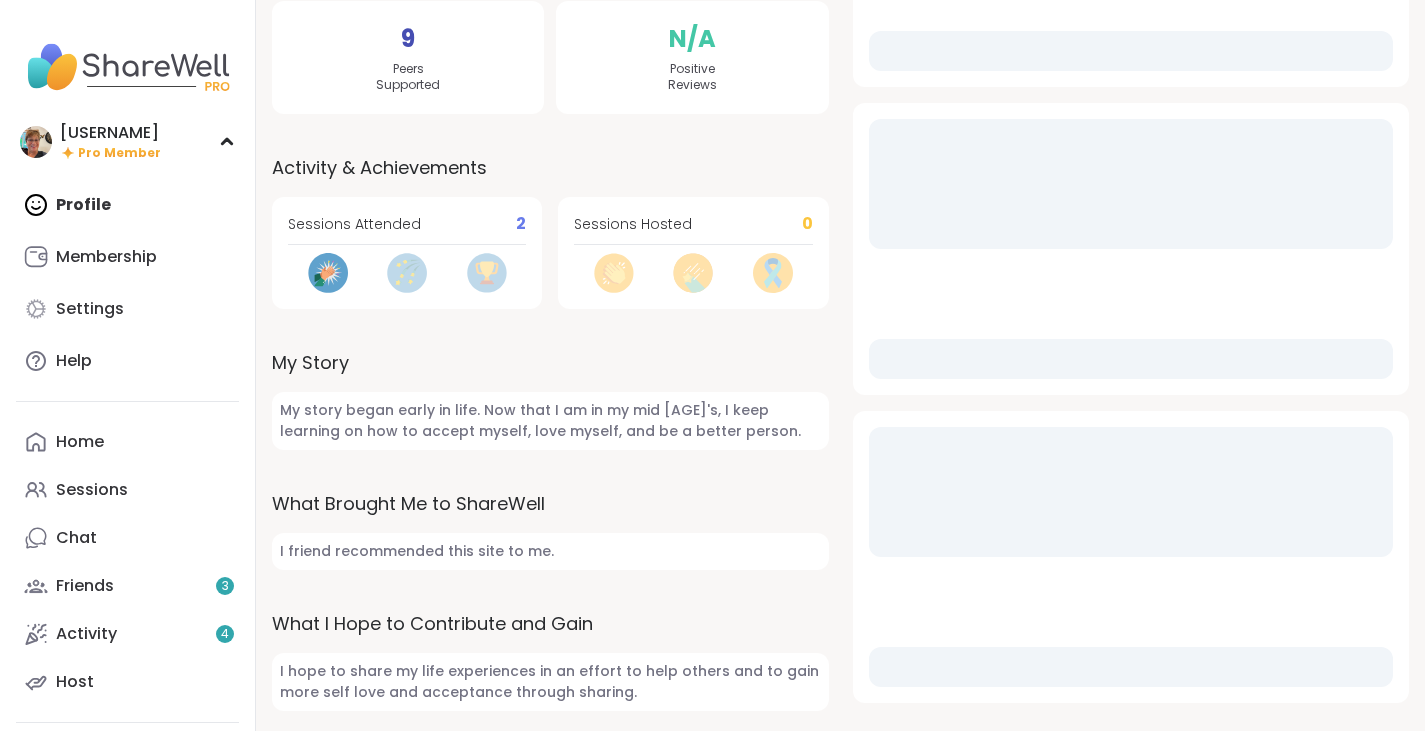 scroll, scrollTop: 0, scrollLeft: 0, axis: both 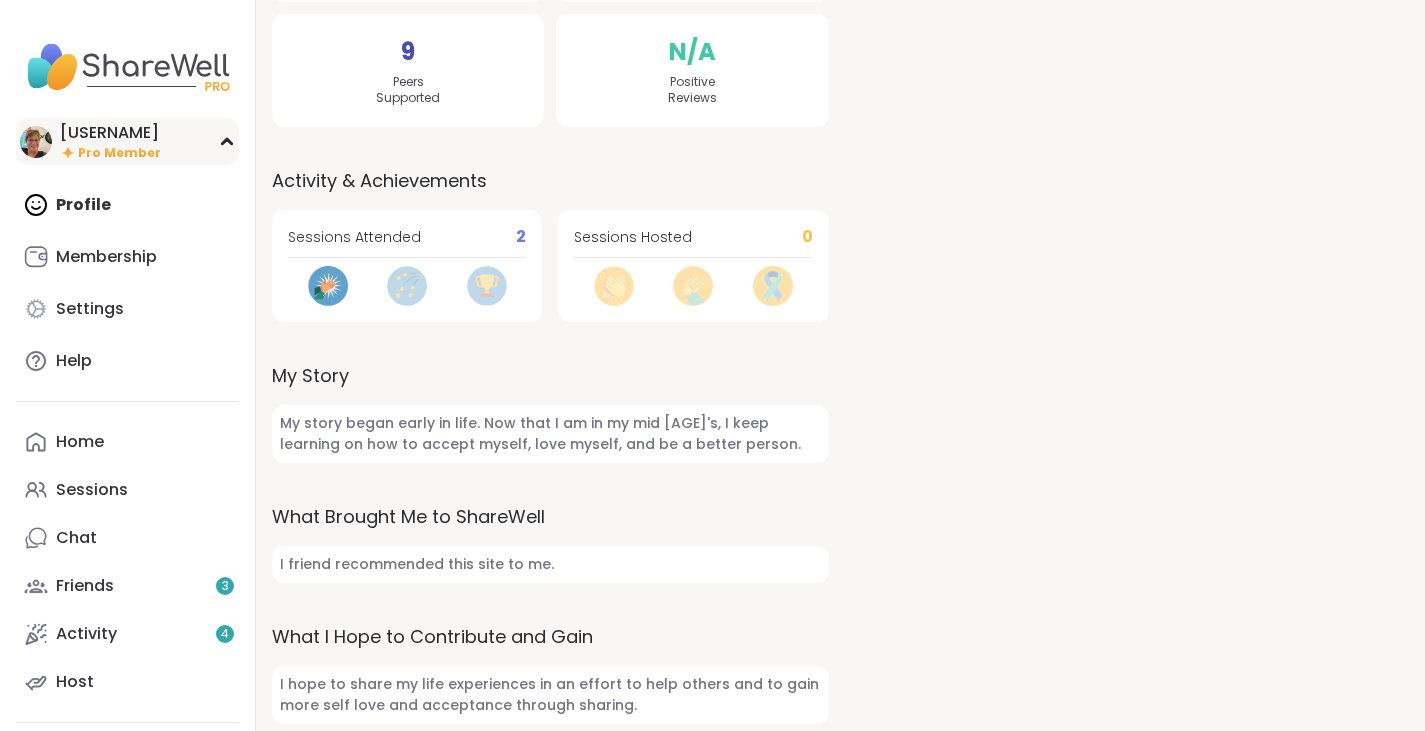 click on "[USERNAME]" at bounding box center [110, 133] 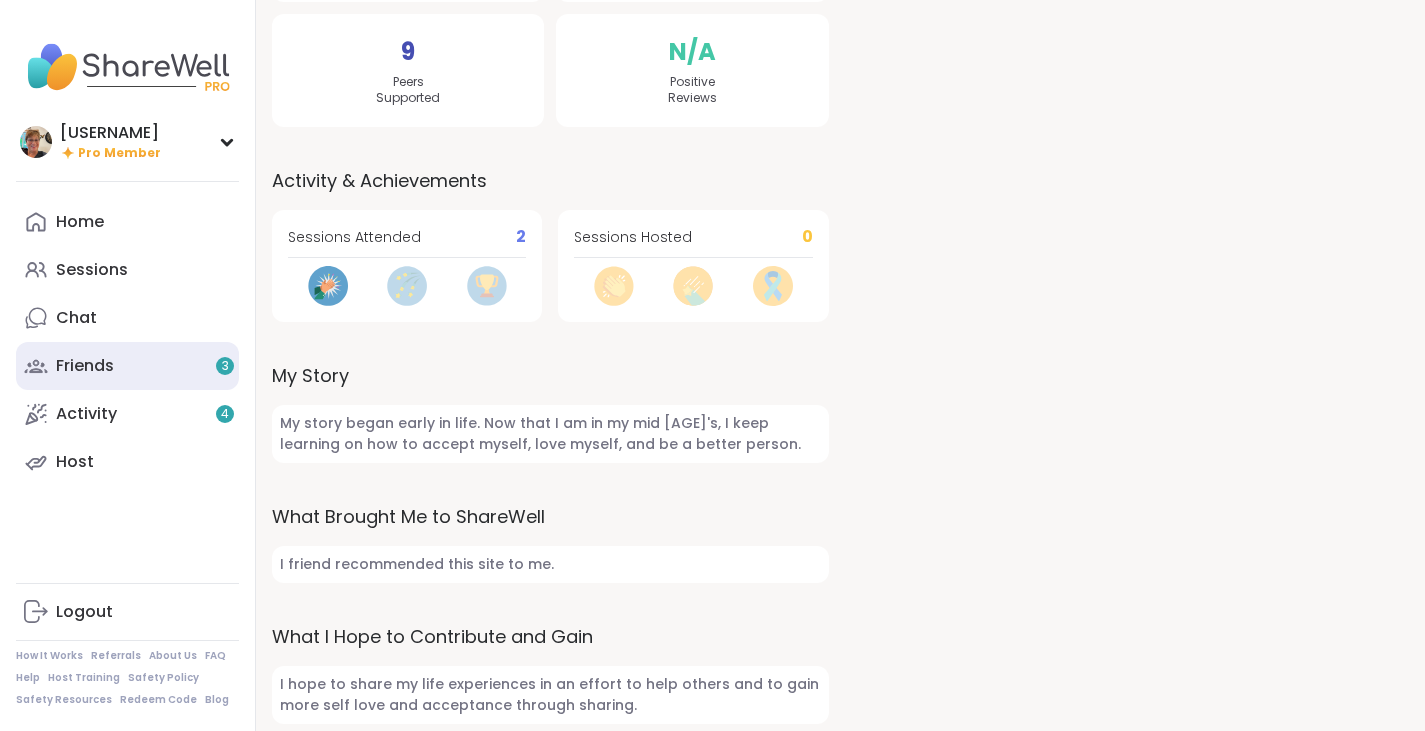 click on "Friends 3" at bounding box center (85, 366) 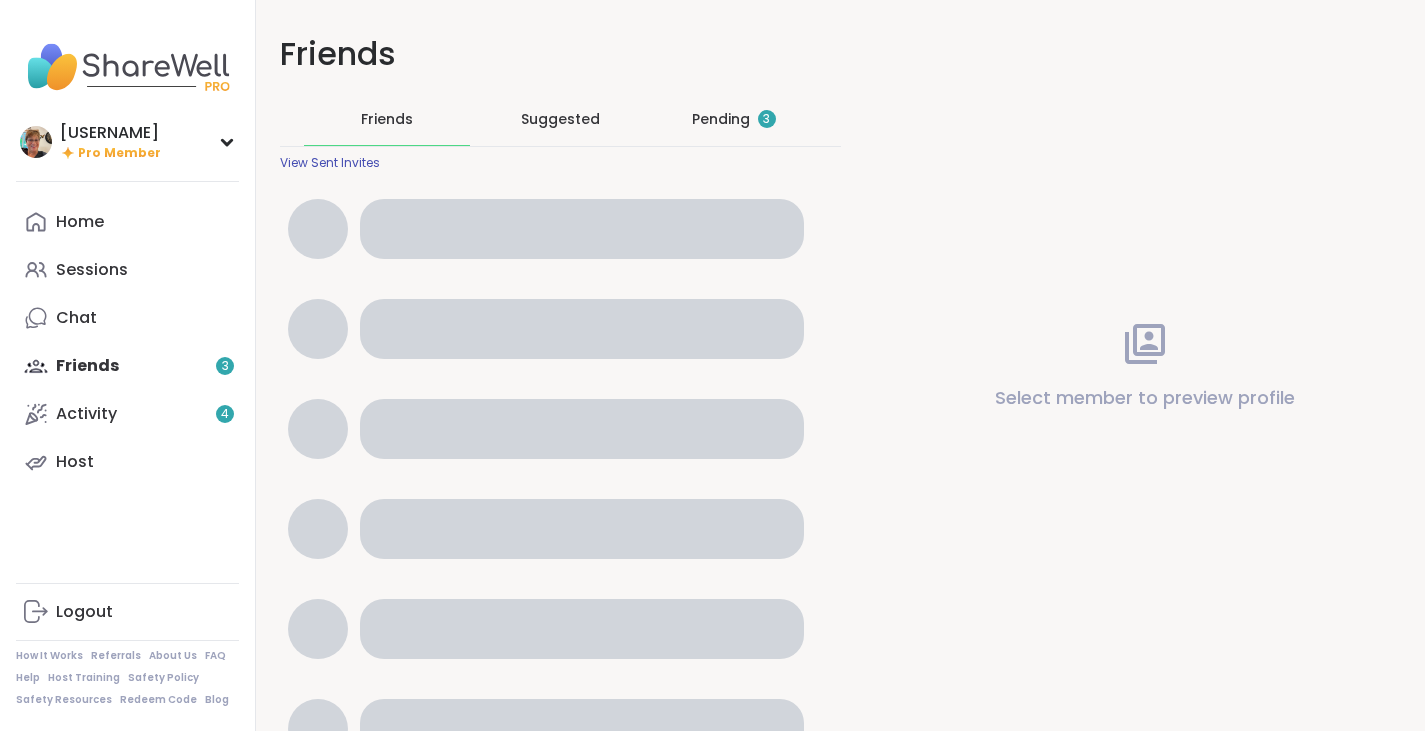 scroll, scrollTop: 0, scrollLeft: 0, axis: both 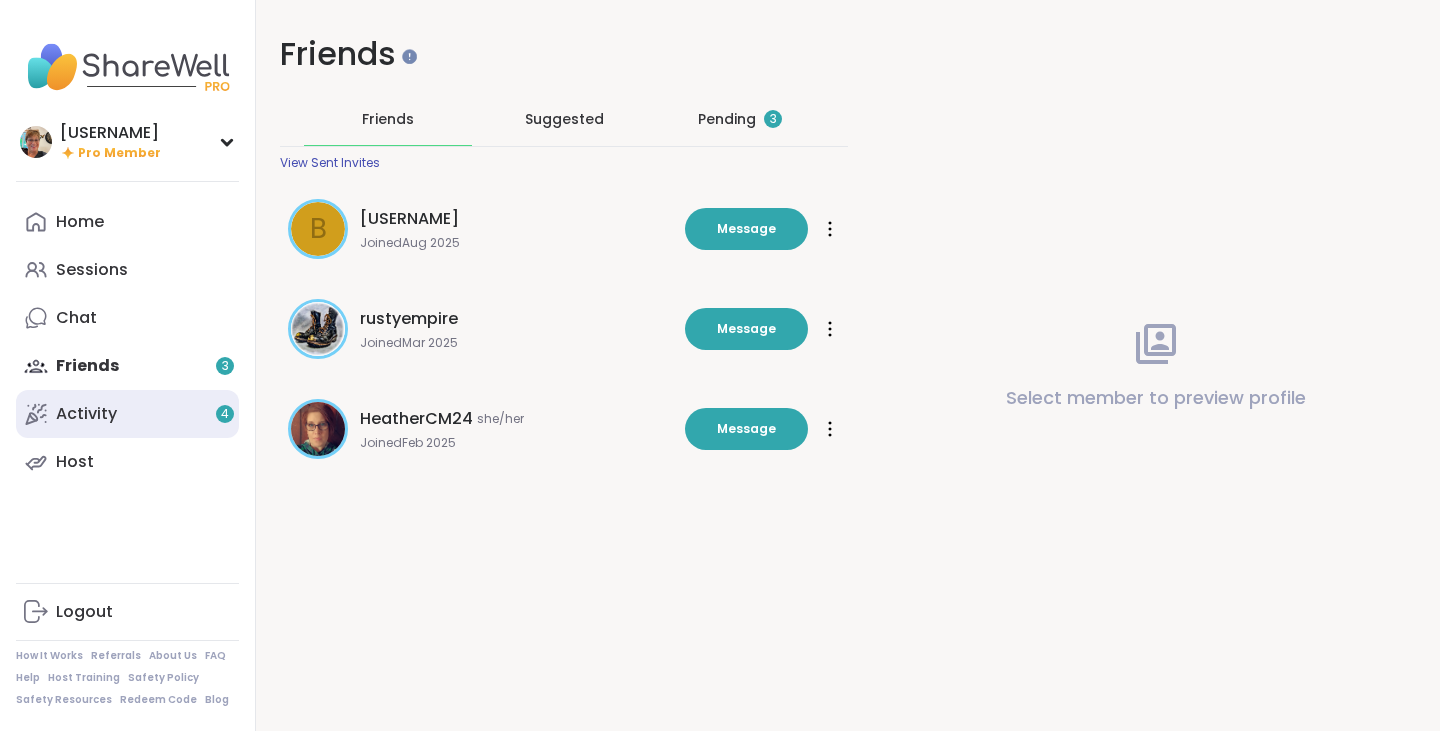 click on "Activity 4" at bounding box center (86, 414) 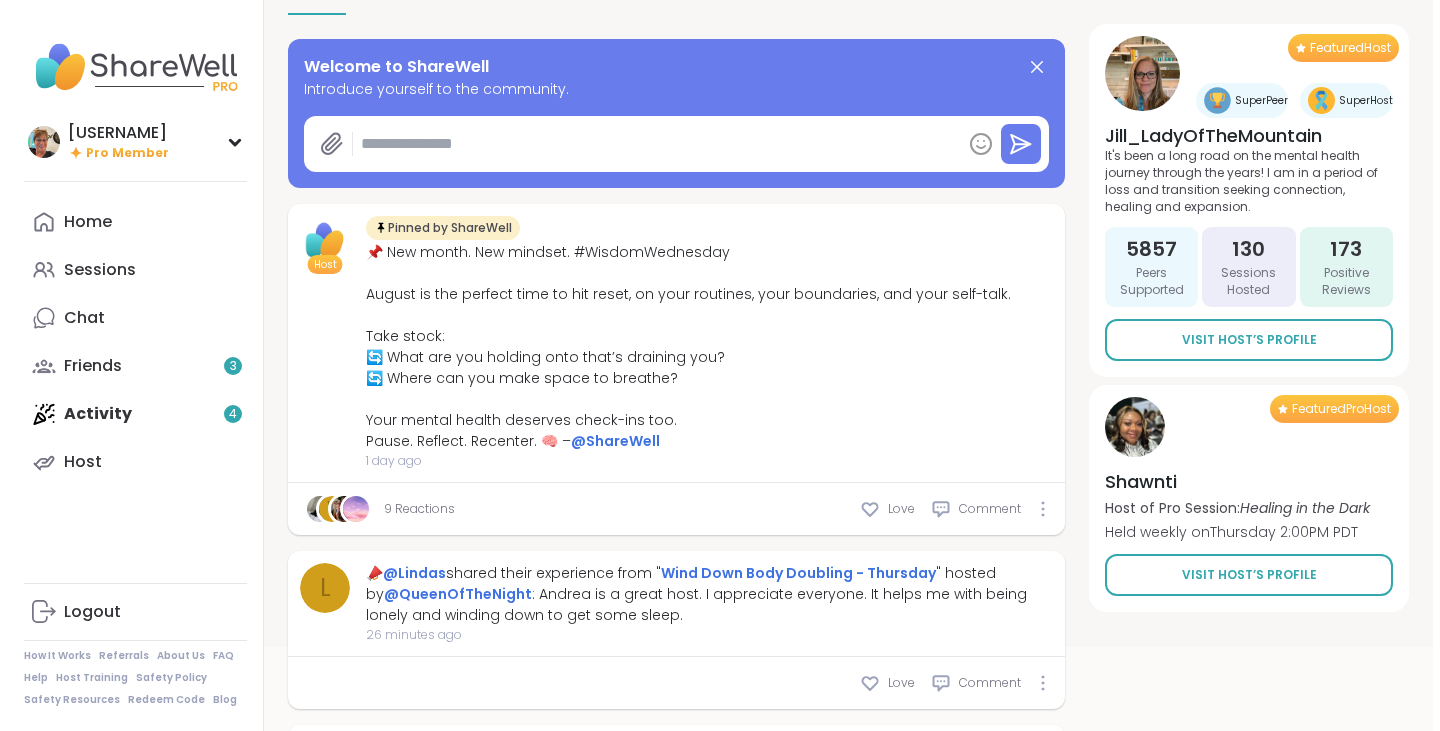 scroll, scrollTop: 0, scrollLeft: 0, axis: both 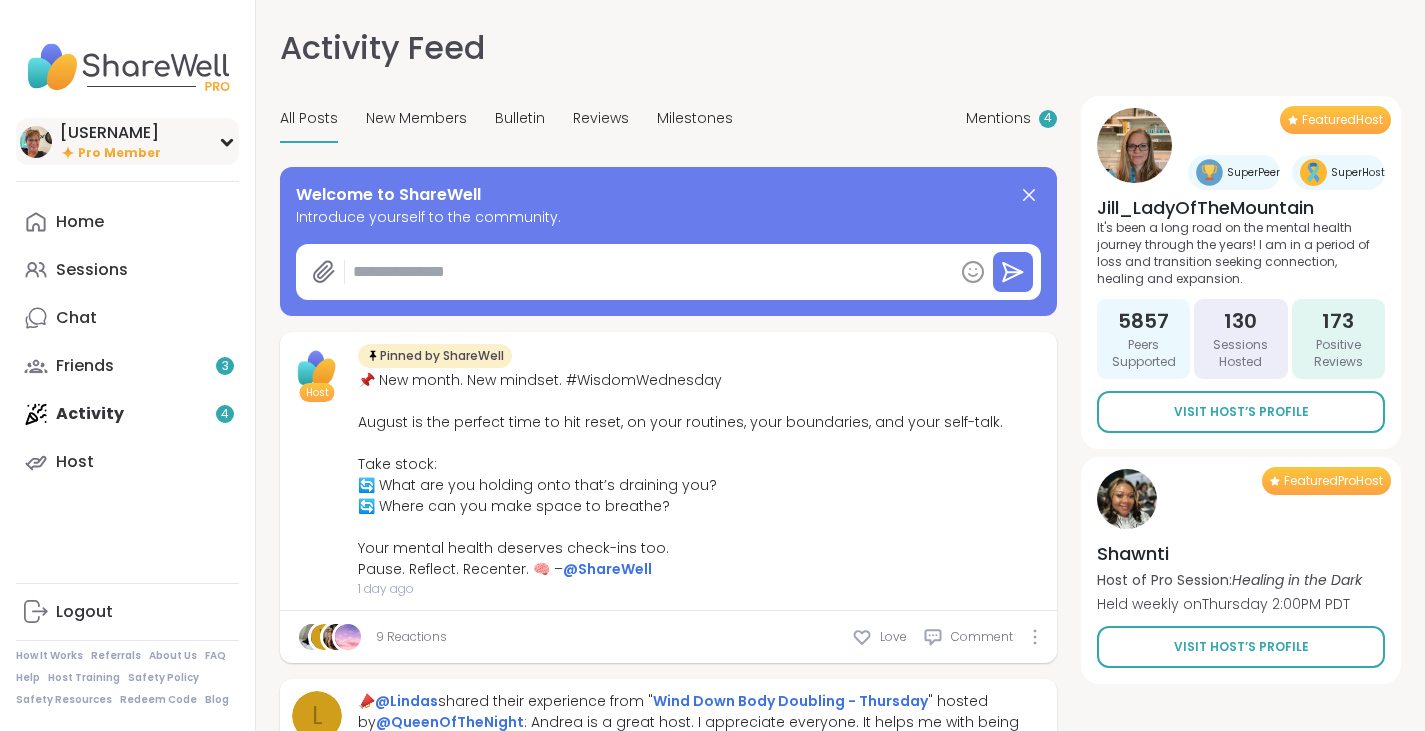 click 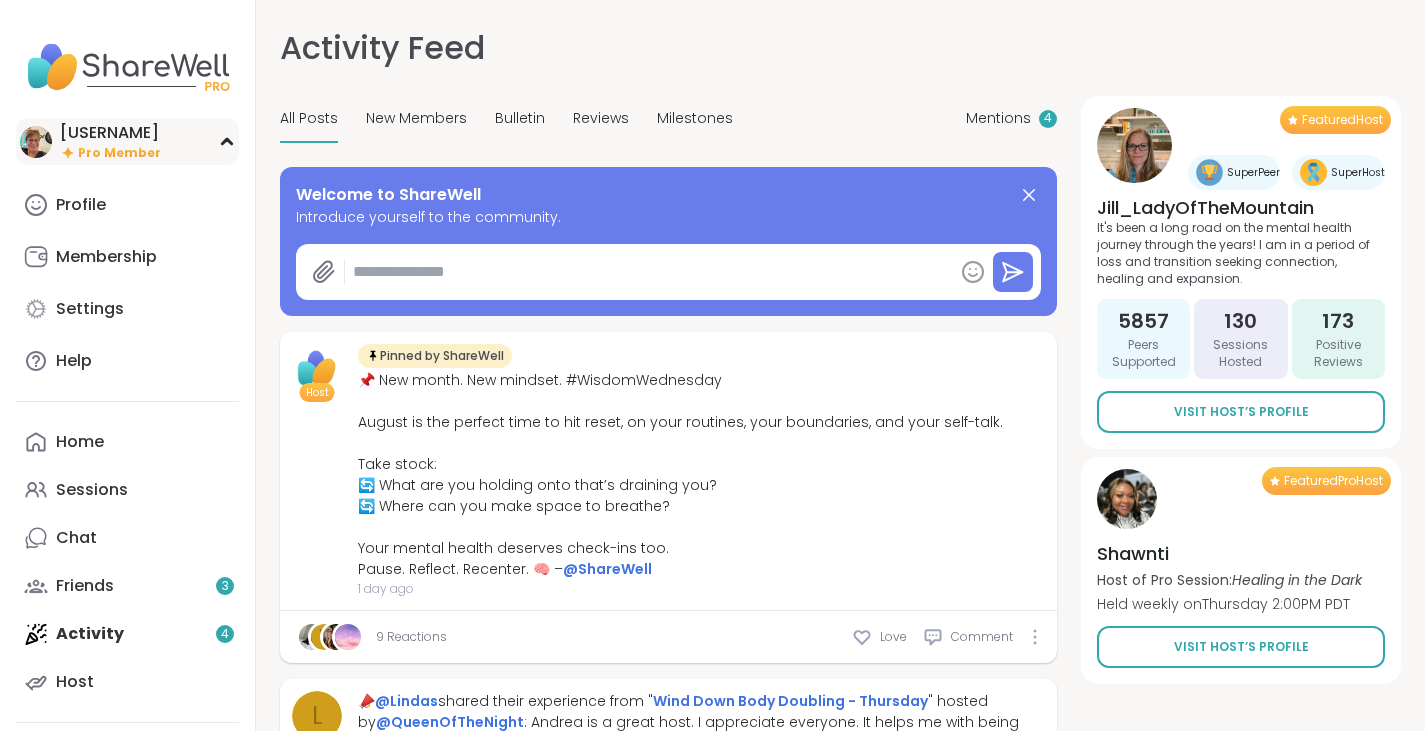 click on "[USERNAME]" at bounding box center (110, 133) 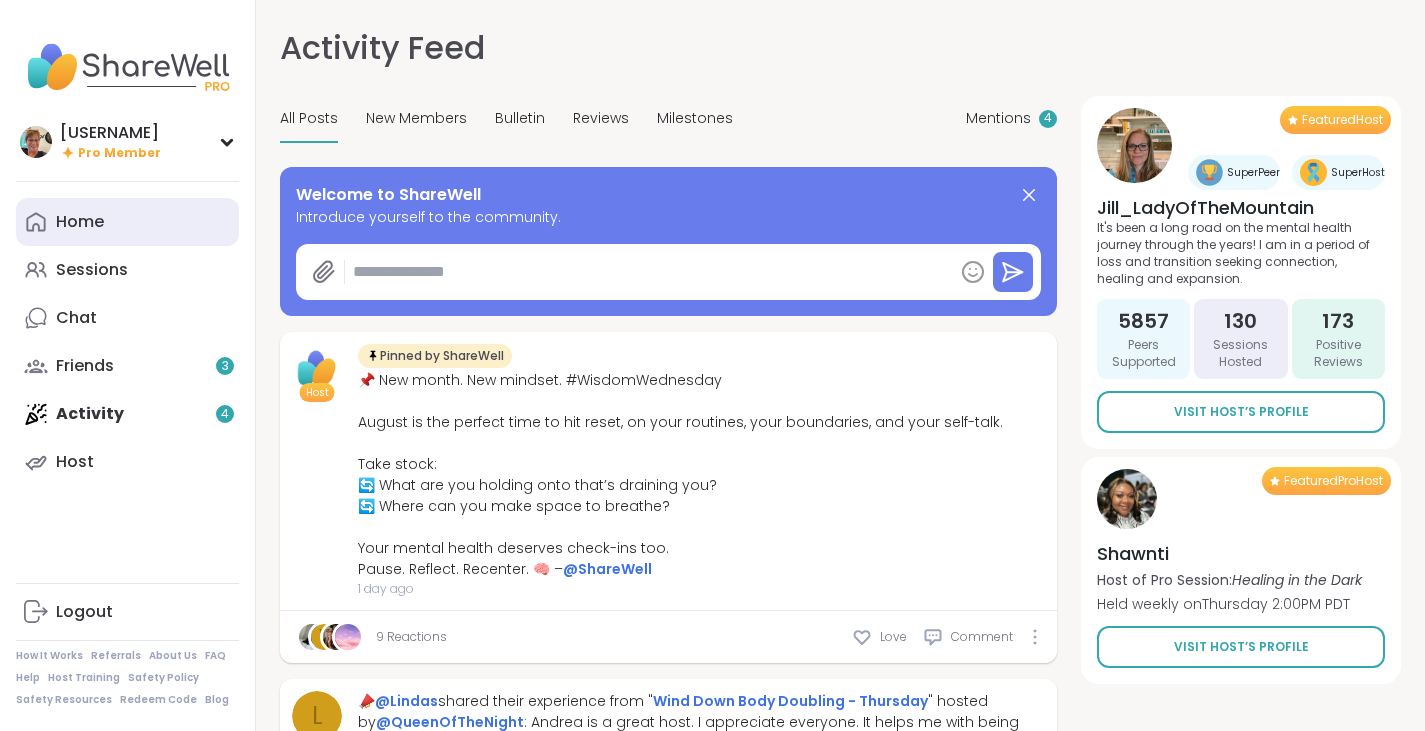 click on "Home" at bounding box center [127, 222] 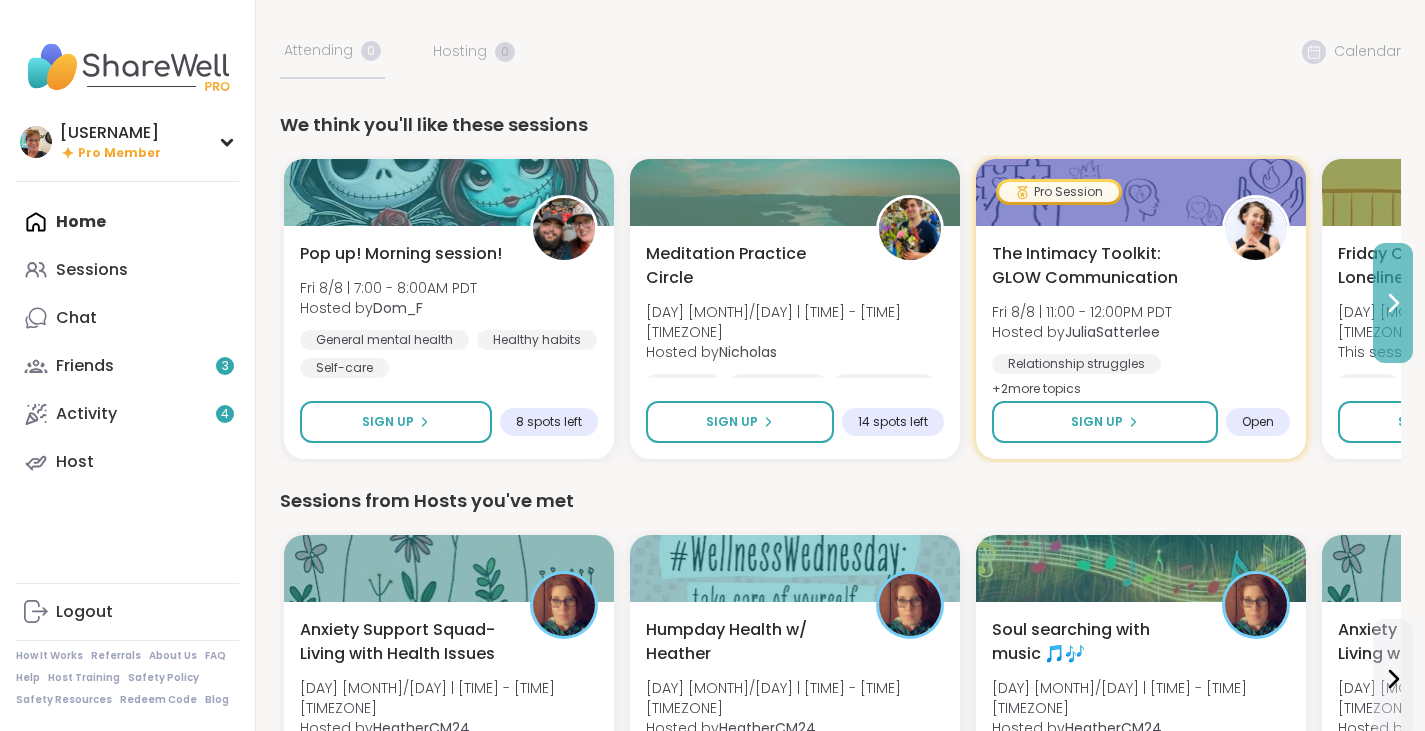 click 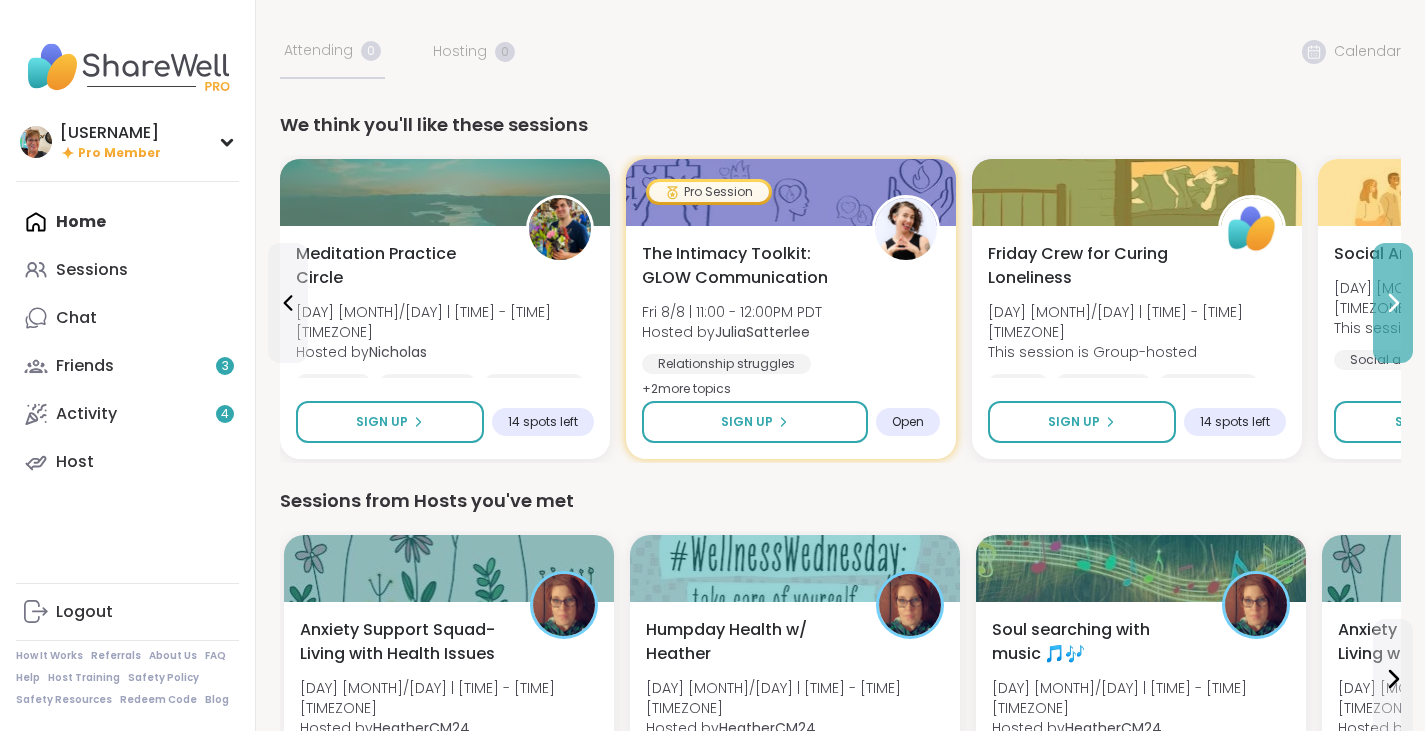 click 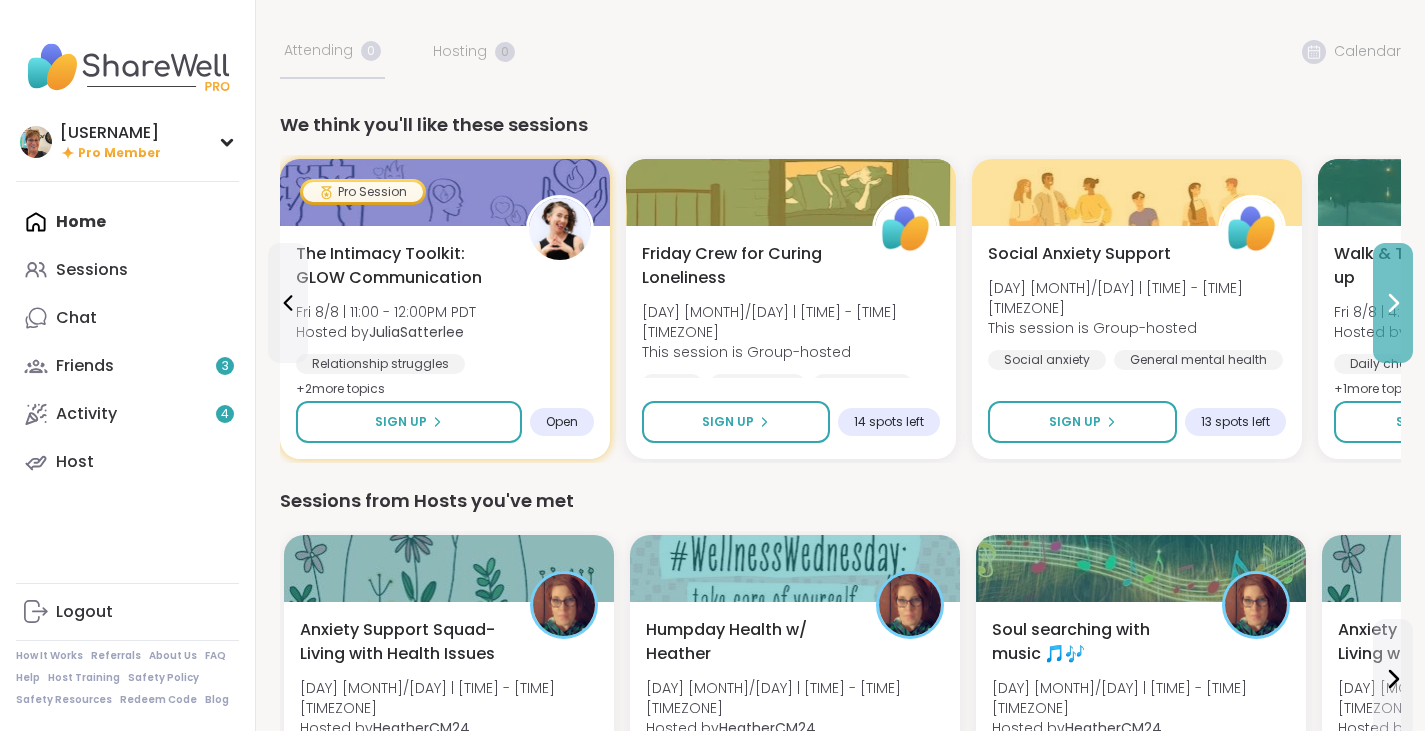 click 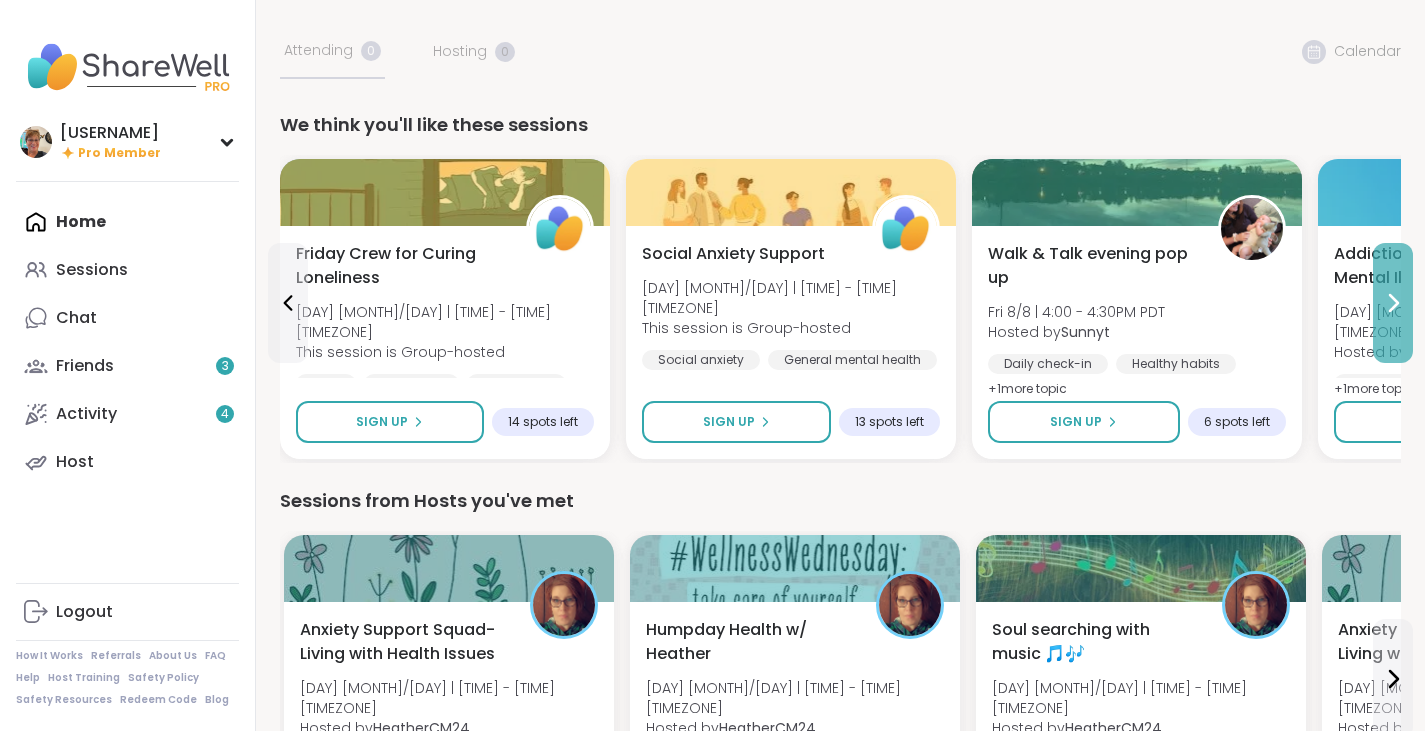 click 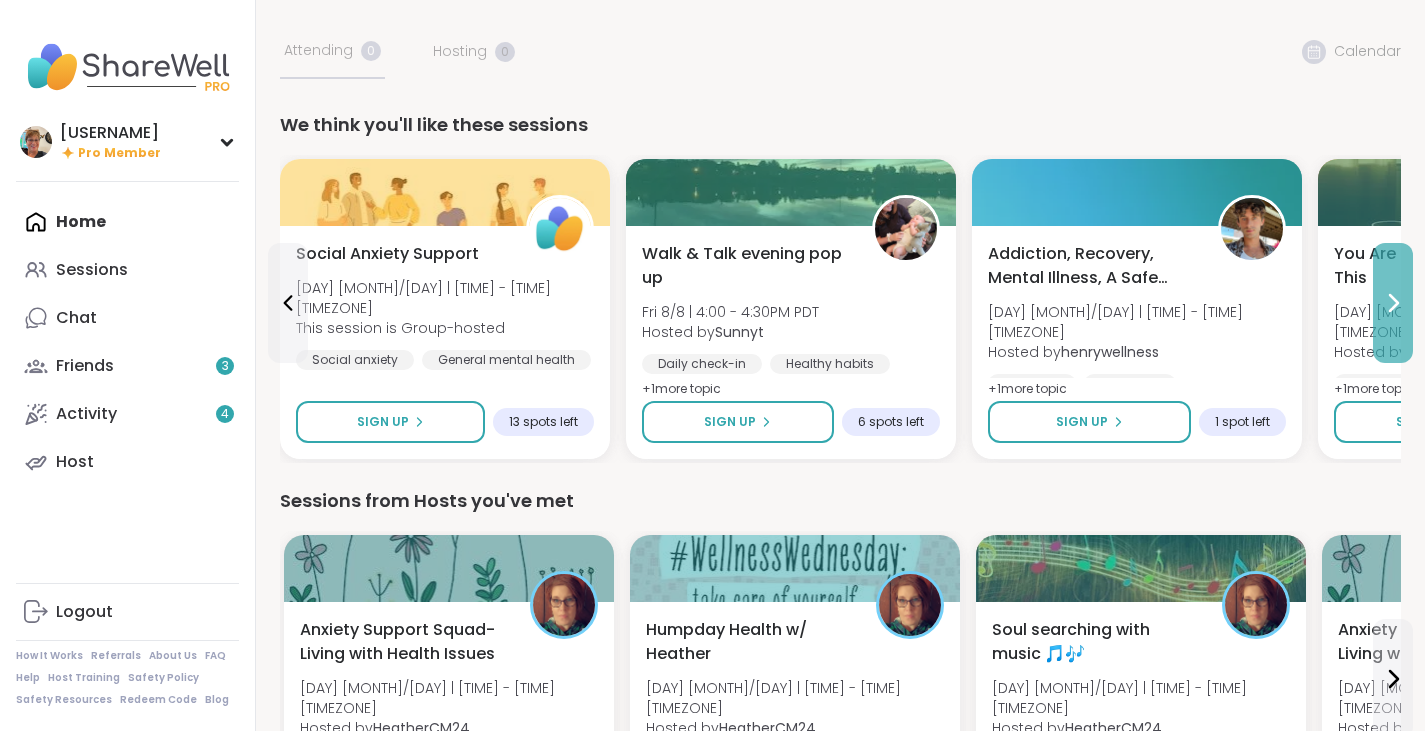 click 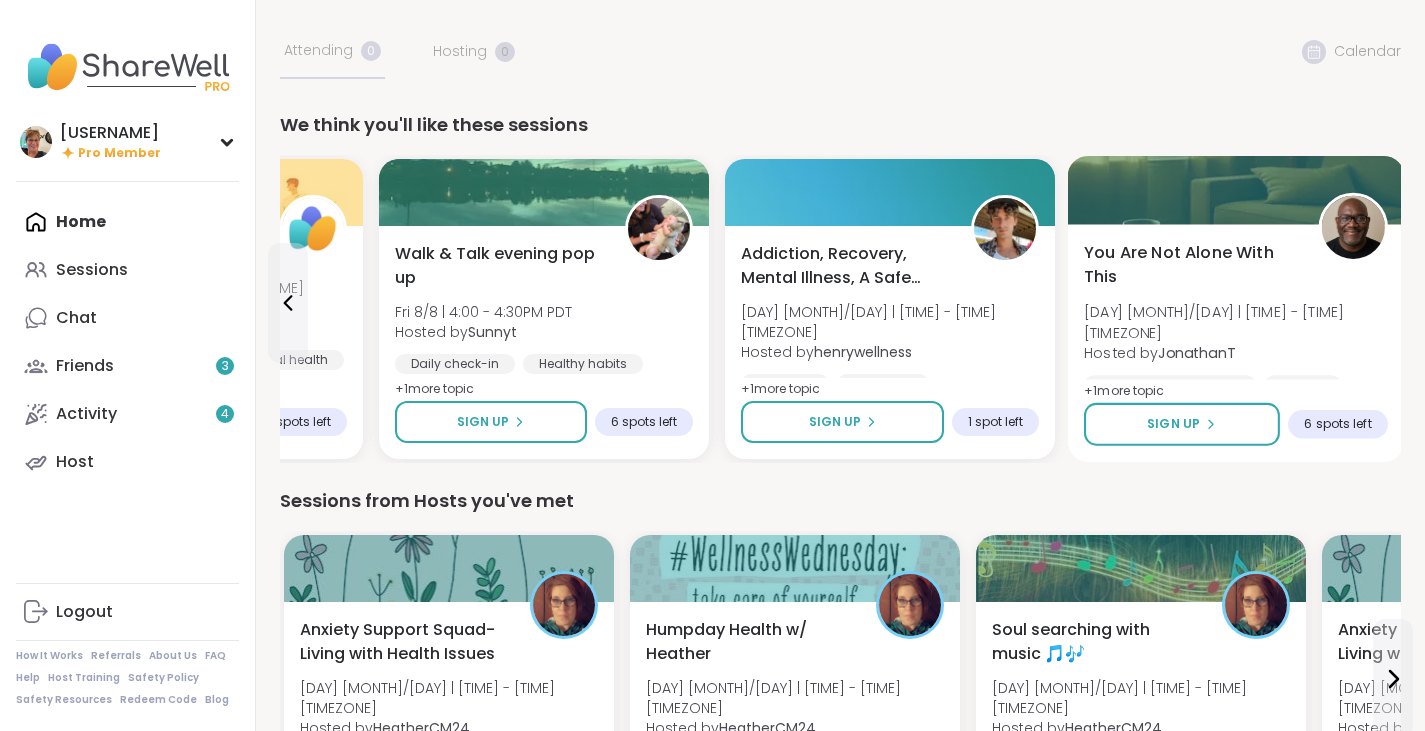 click on "You Are Not Alone With This" at bounding box center [1190, 265] 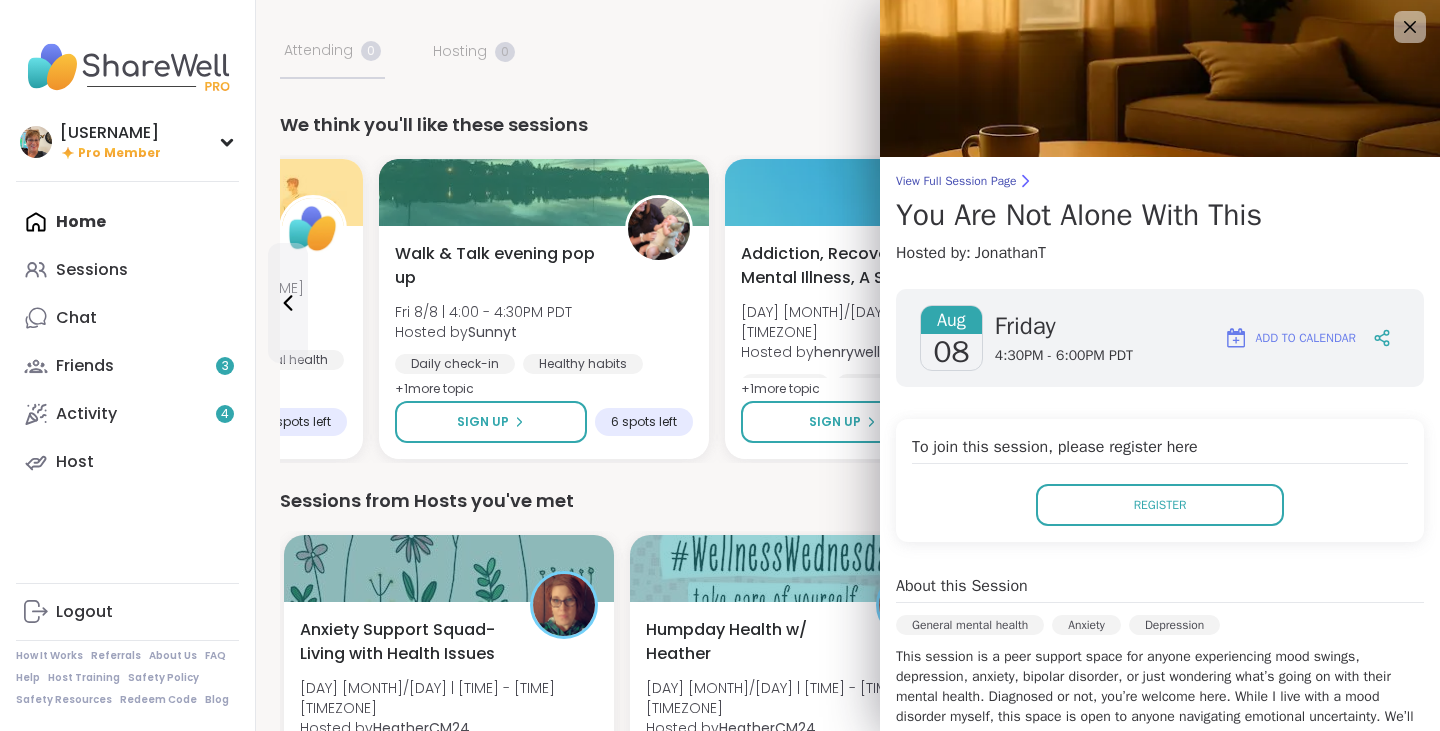 scroll, scrollTop: 0, scrollLeft: 0, axis: both 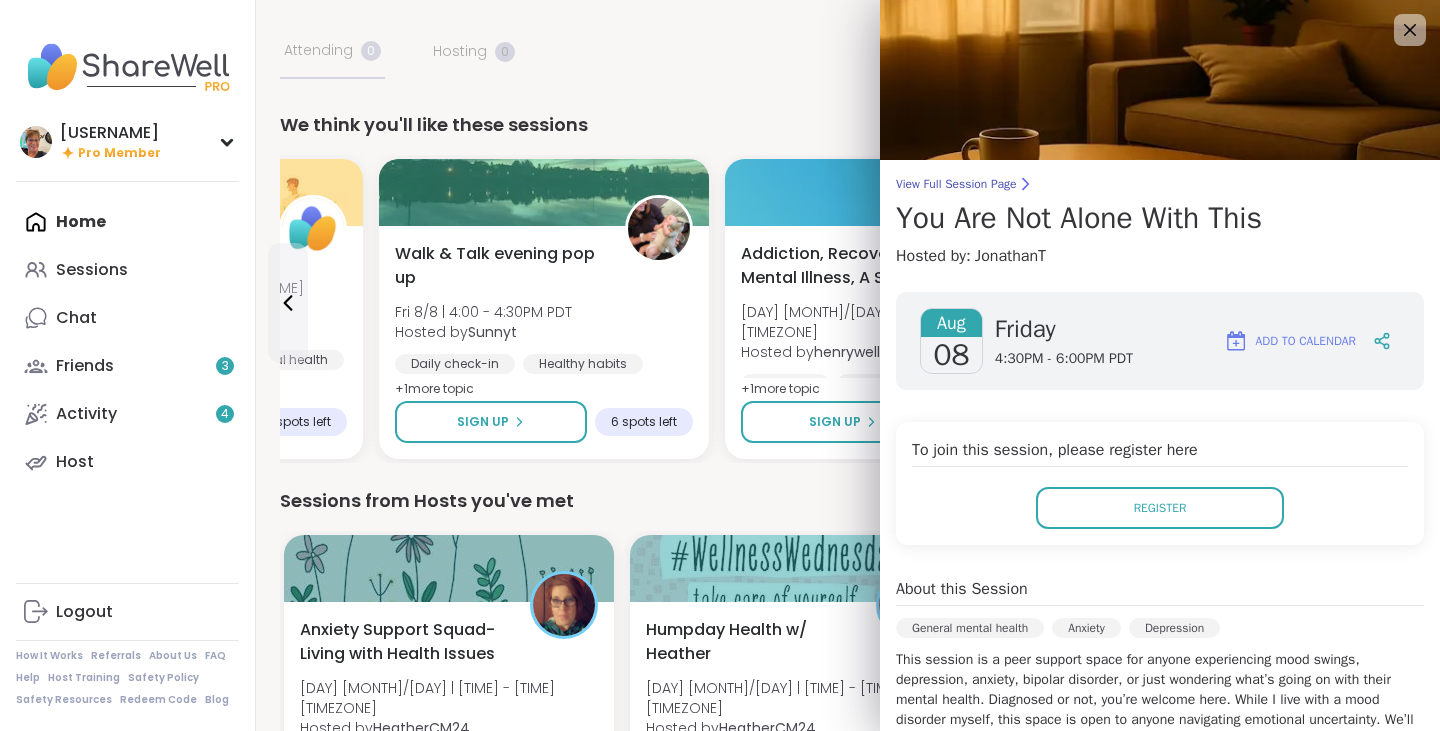 drag, startPoint x: 1378, startPoint y: 29, endPoint x: 1325, endPoint y: 83, distance: 75.66373 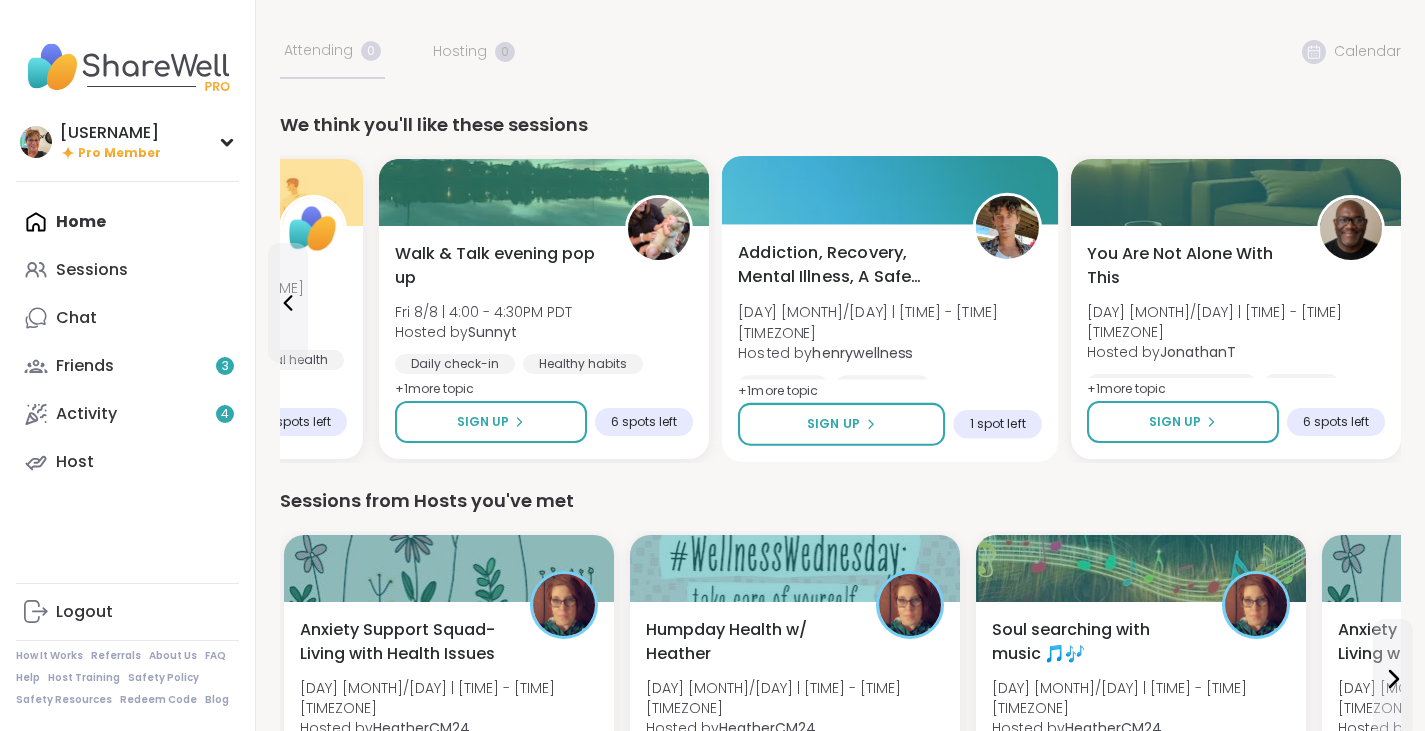 click on "Addiction, Recovery, Mental Illness, A Safe Space" at bounding box center (844, 265) 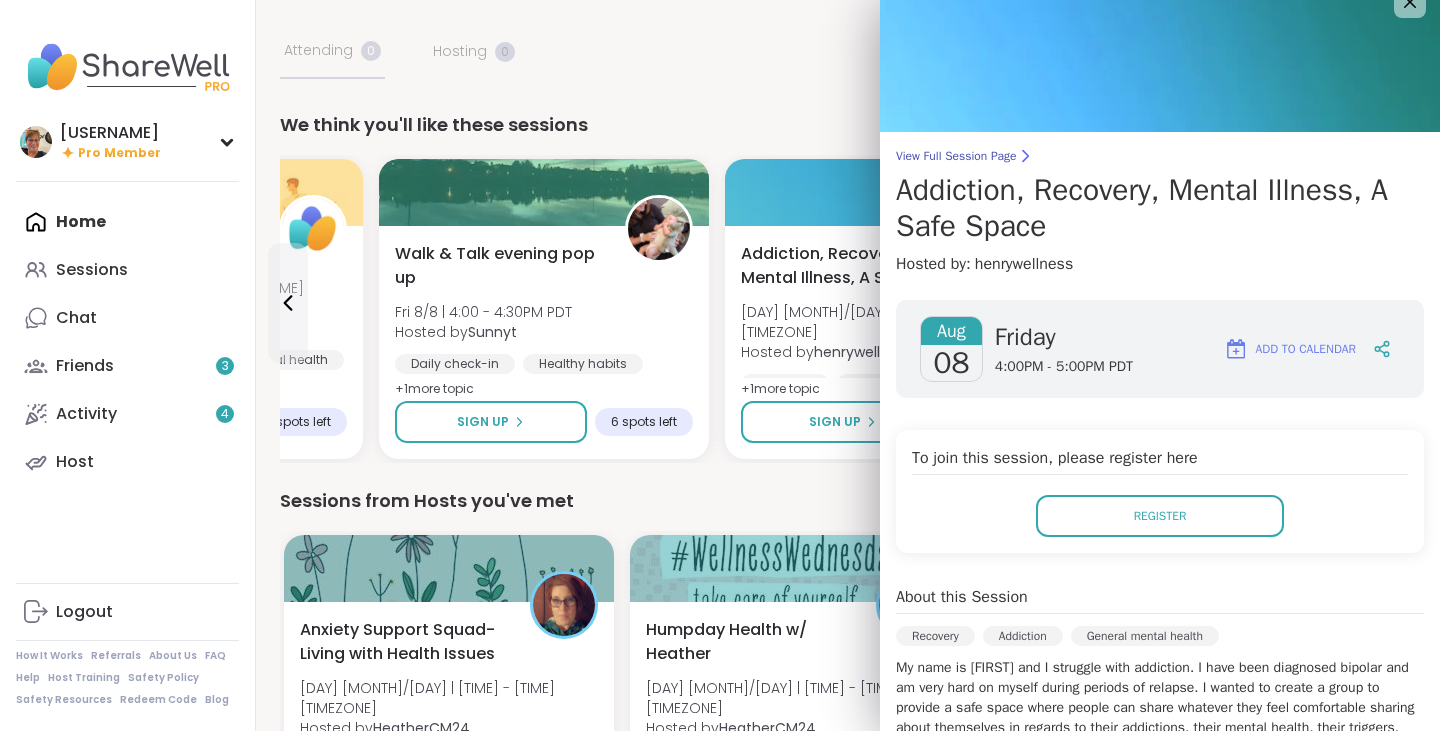 scroll, scrollTop: 0, scrollLeft: 0, axis: both 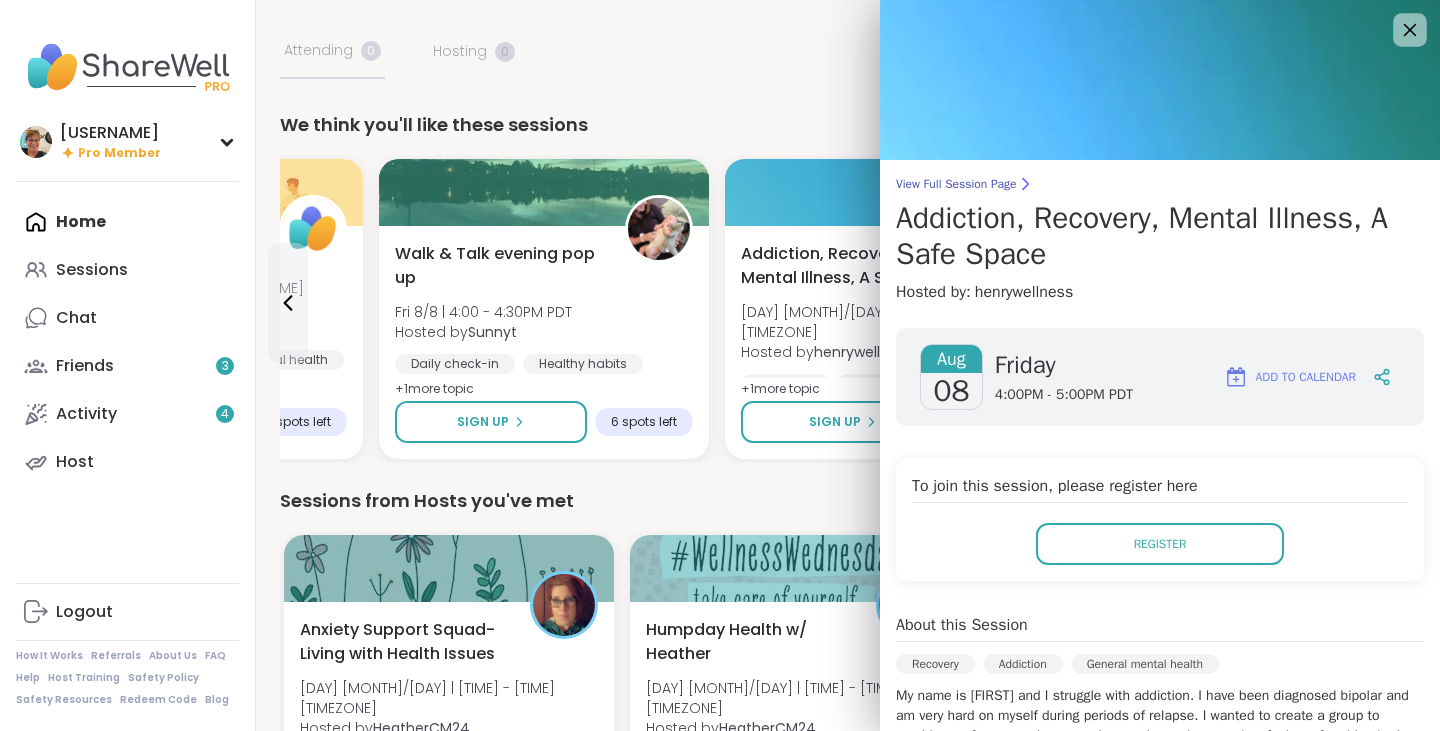 click 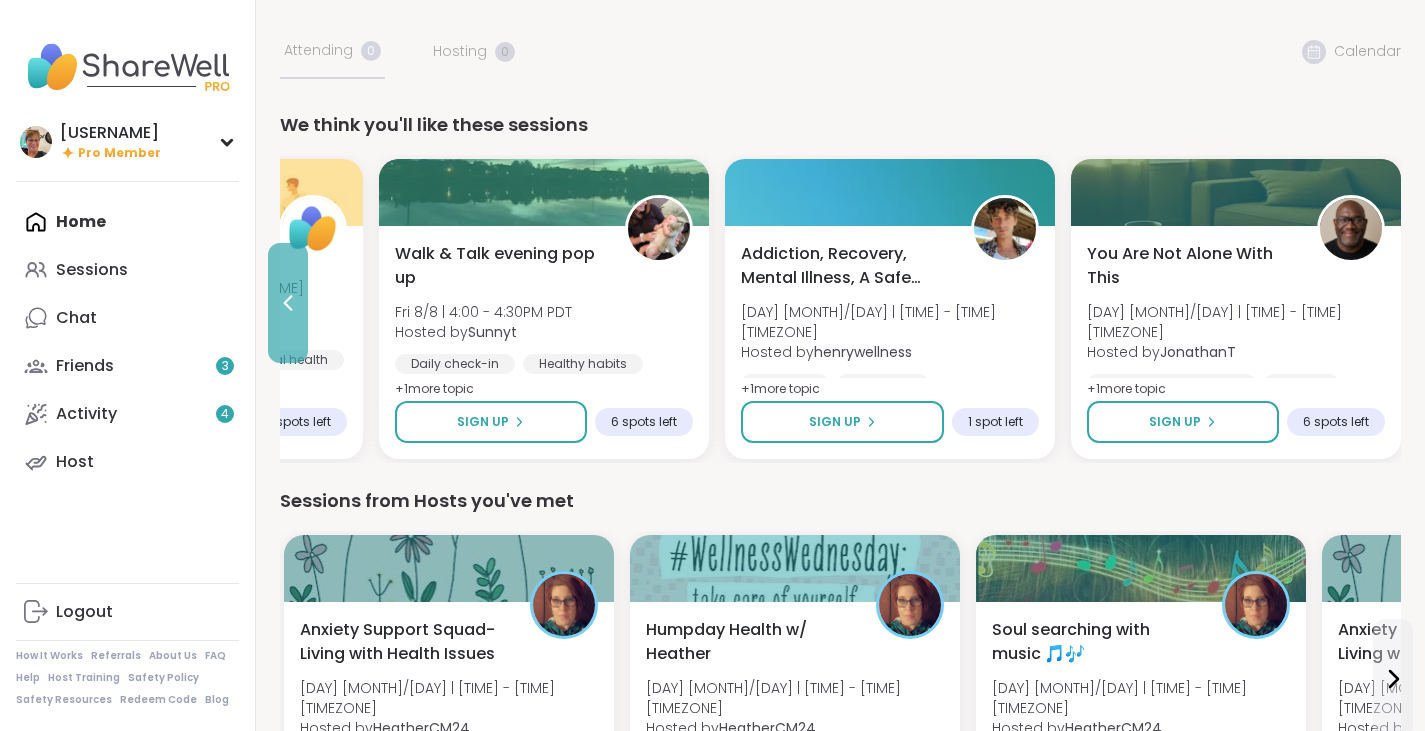 click 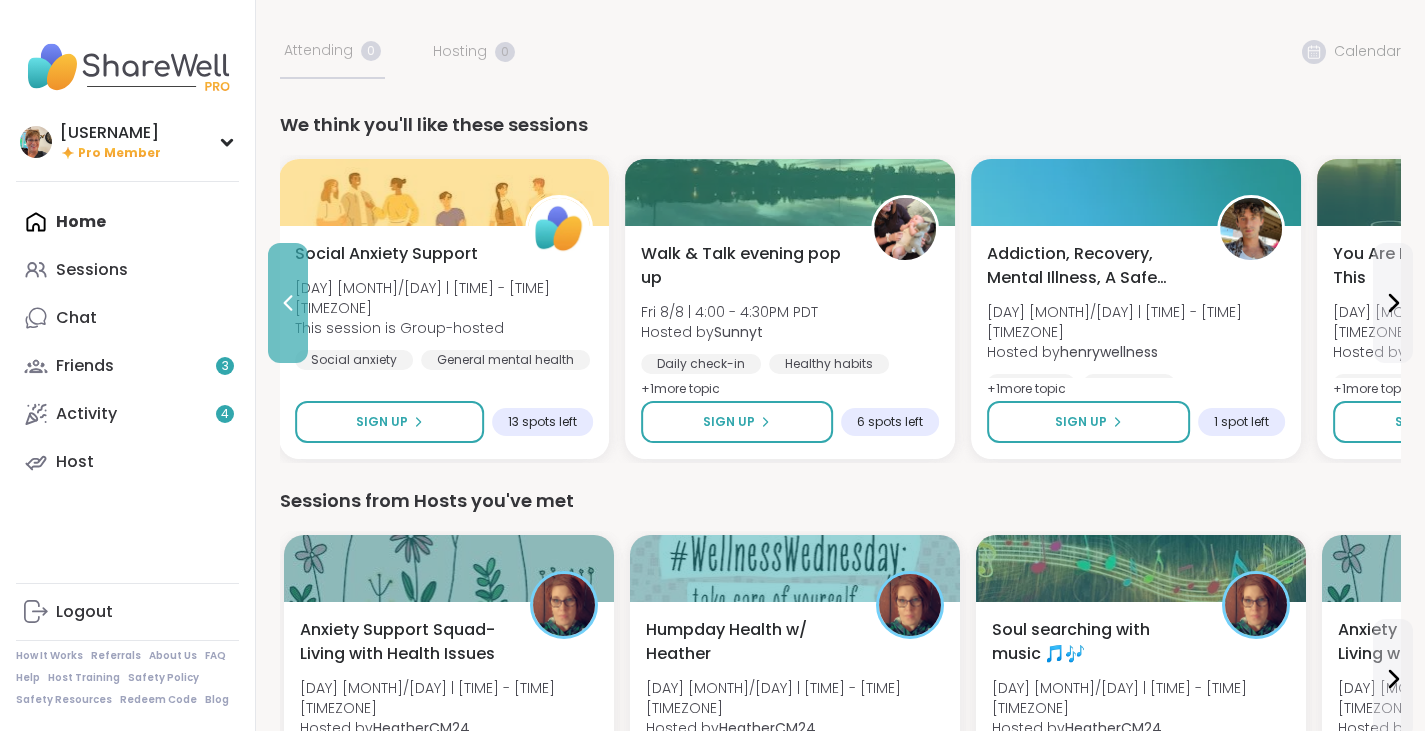 click 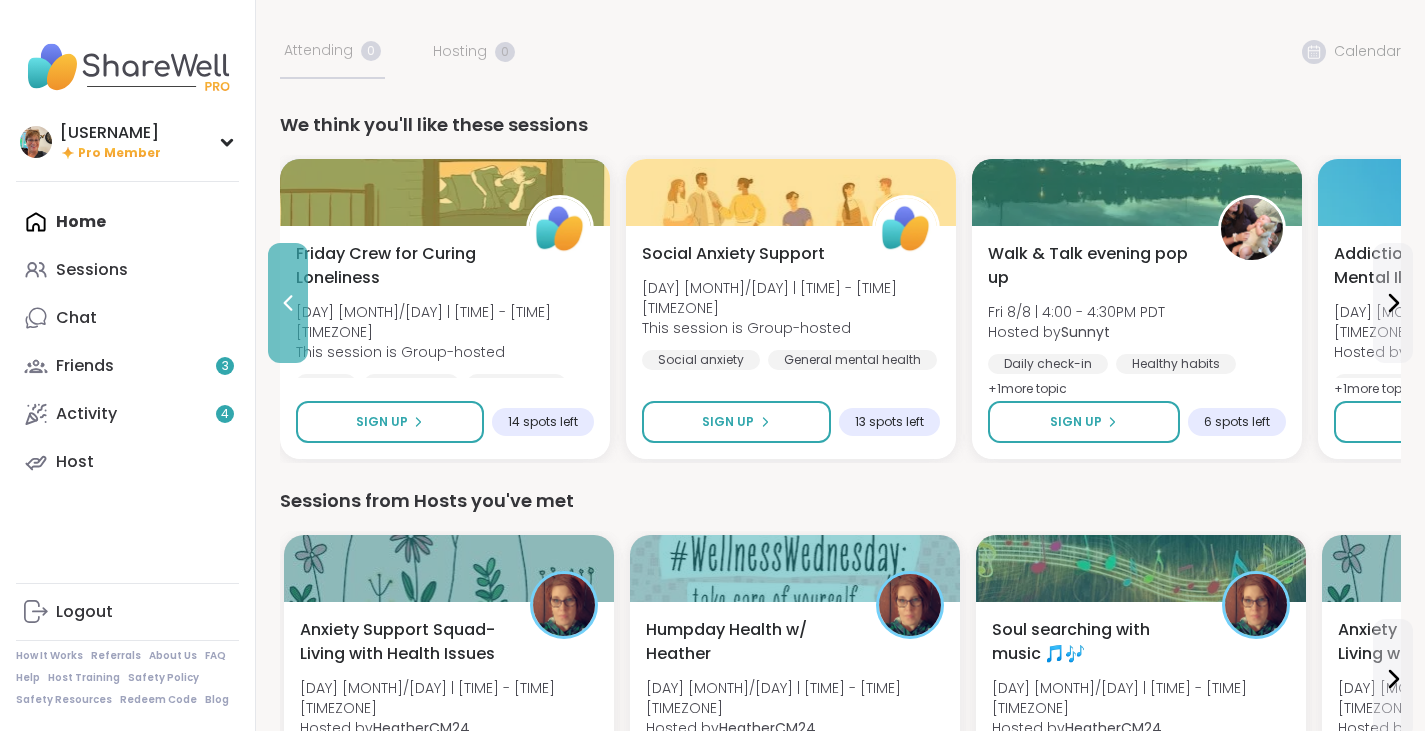 click 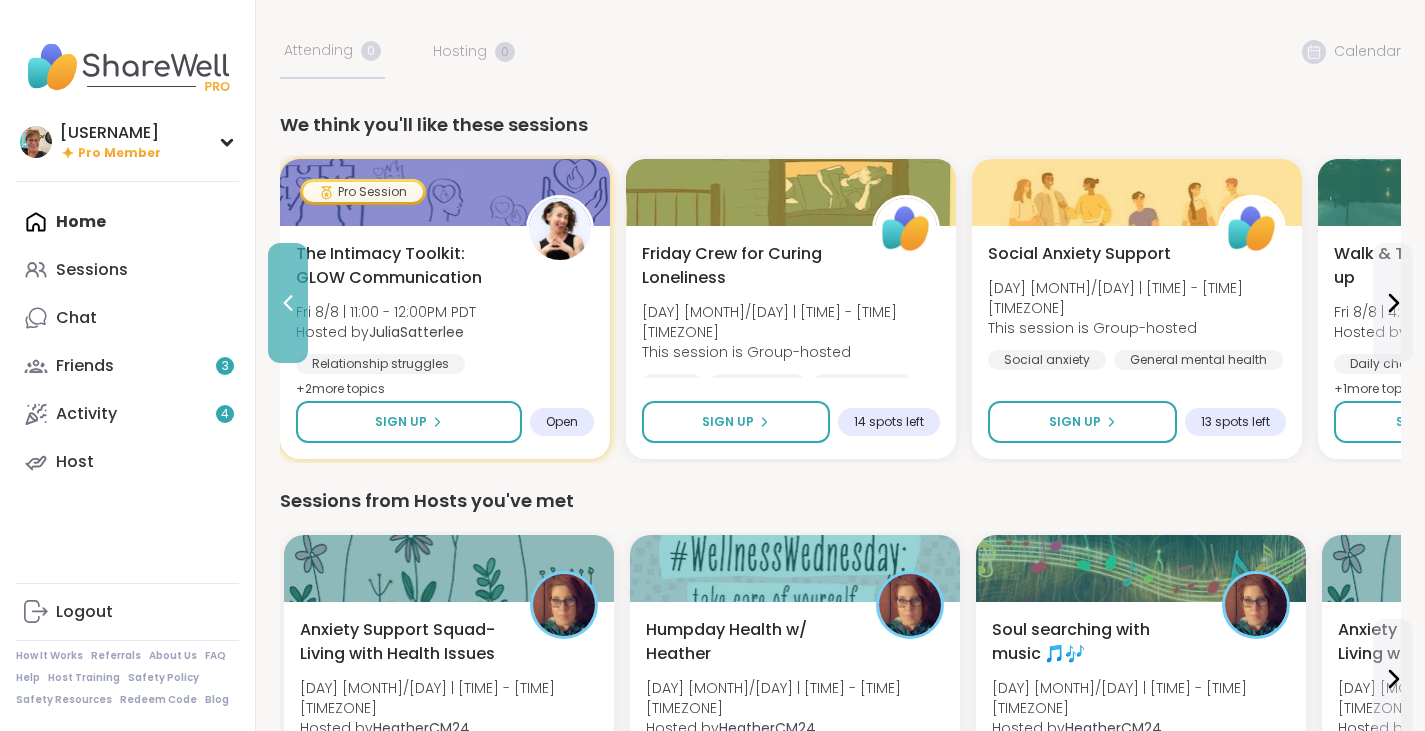 click 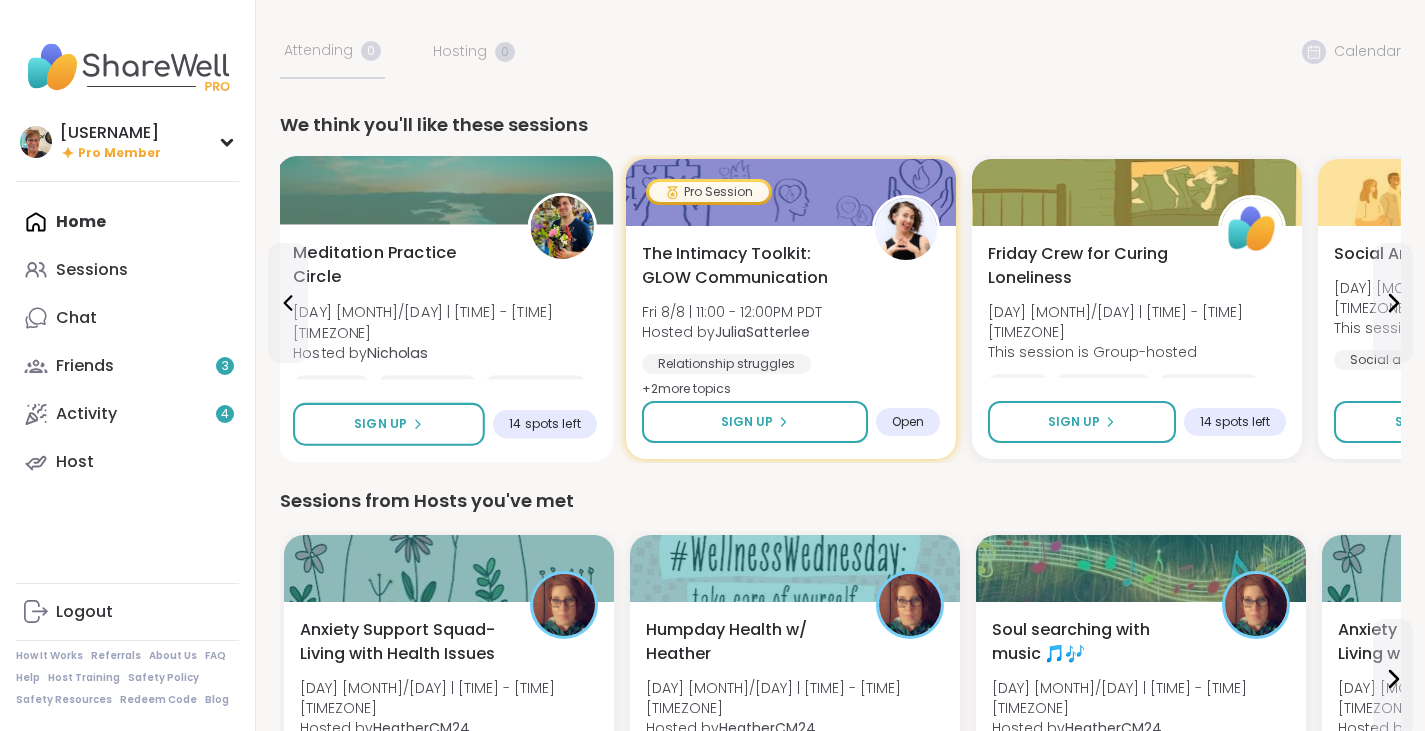 click on "Meditation Practice Circle" at bounding box center [399, 265] 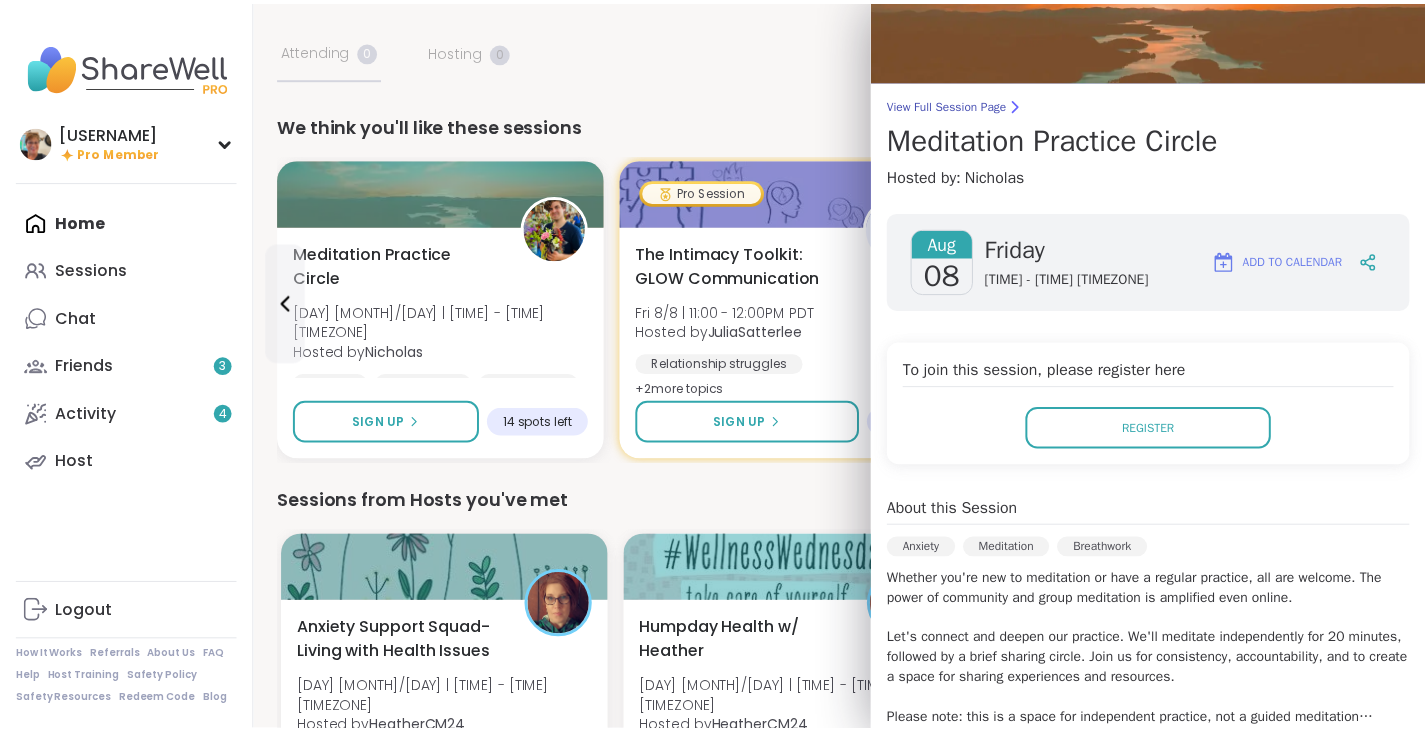 scroll, scrollTop: 0, scrollLeft: 0, axis: both 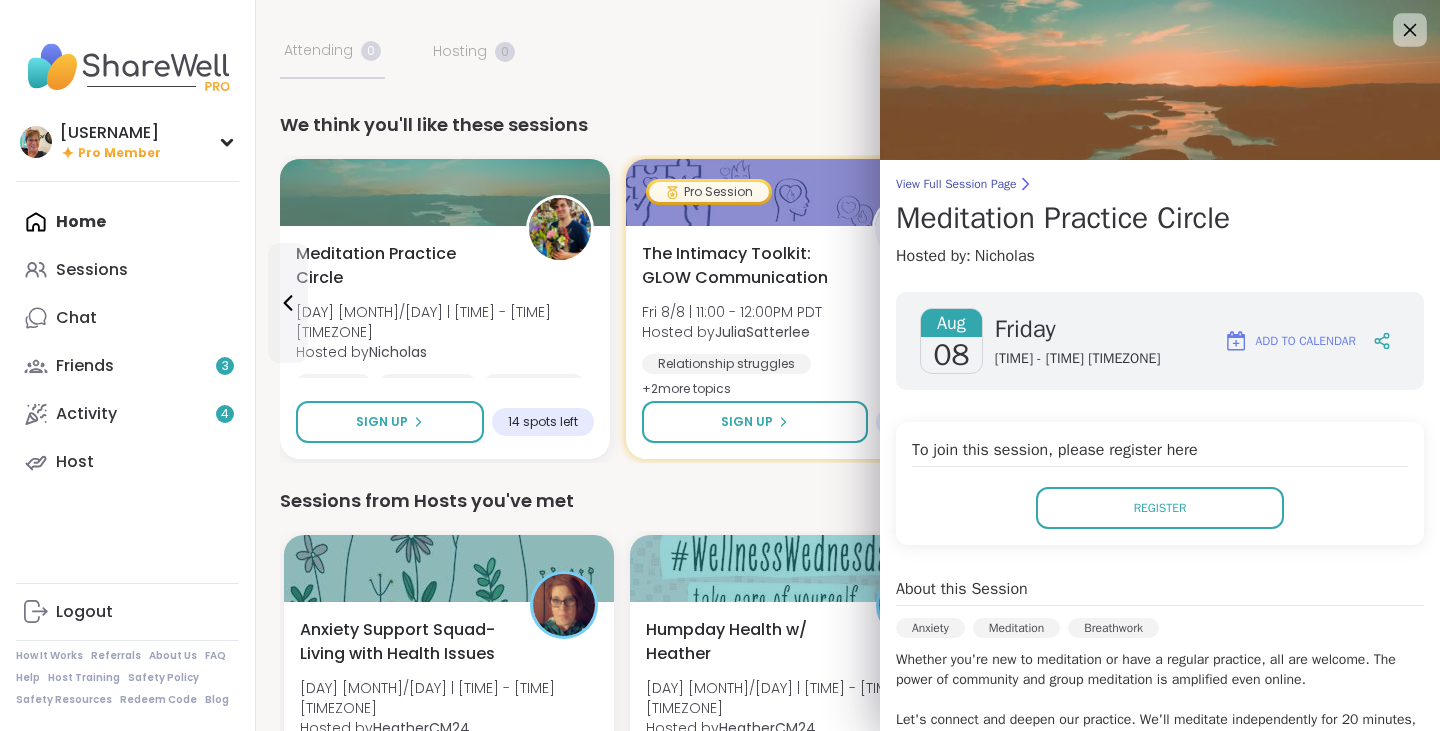 click 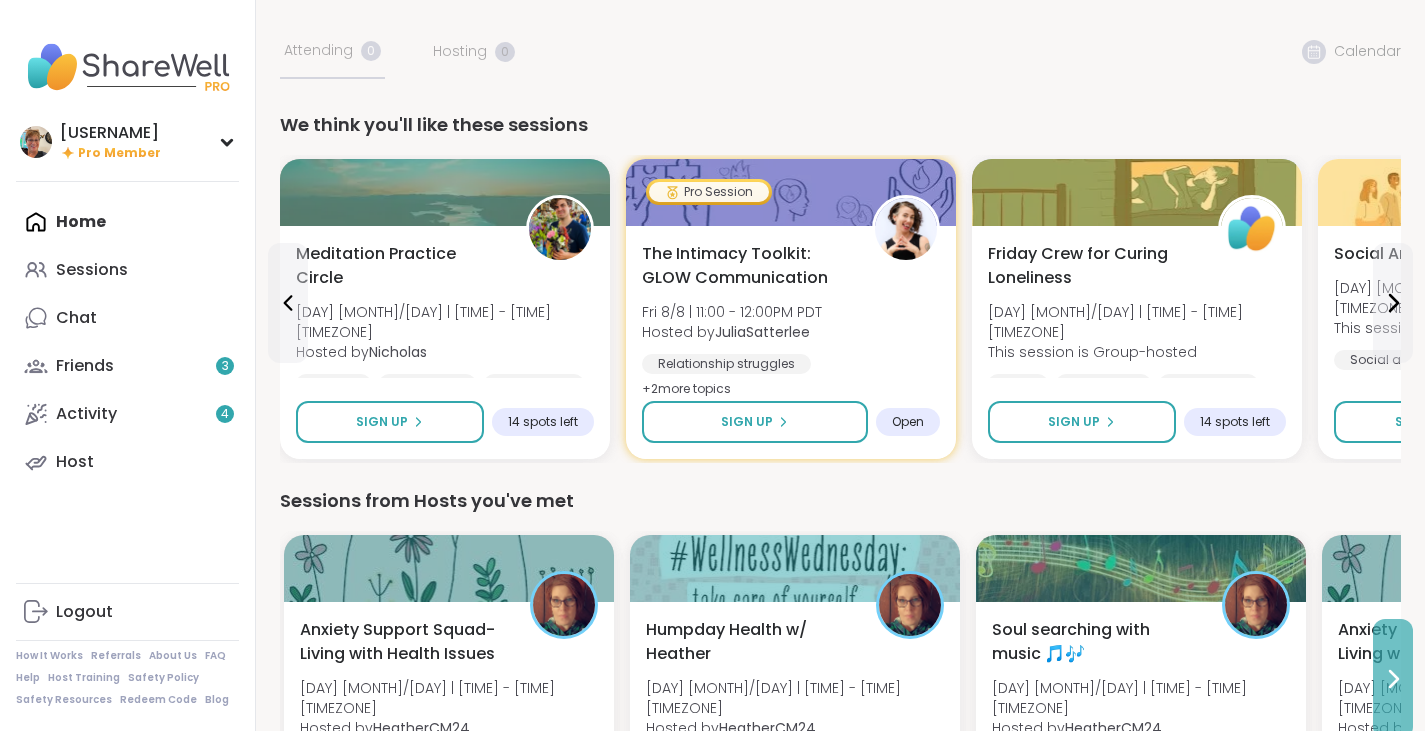 click 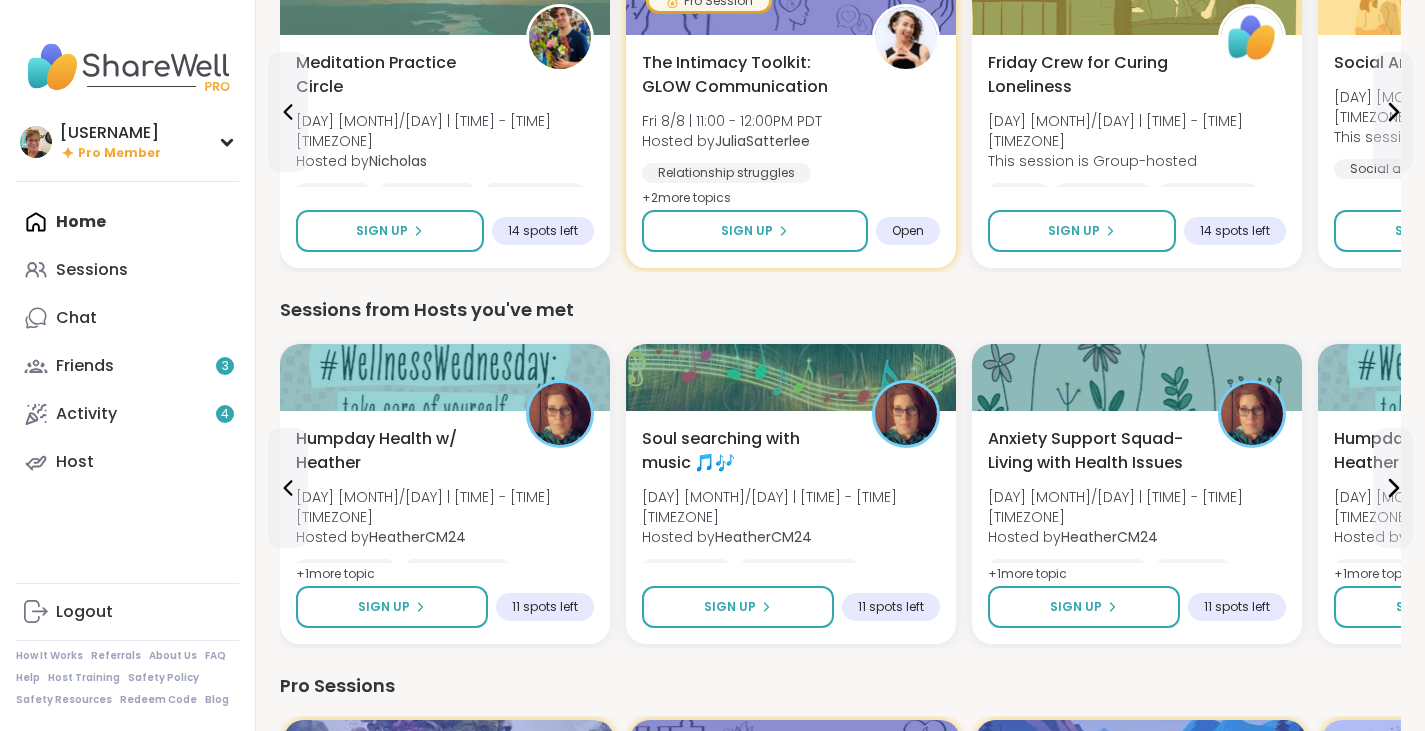 scroll, scrollTop: 200, scrollLeft: 0, axis: vertical 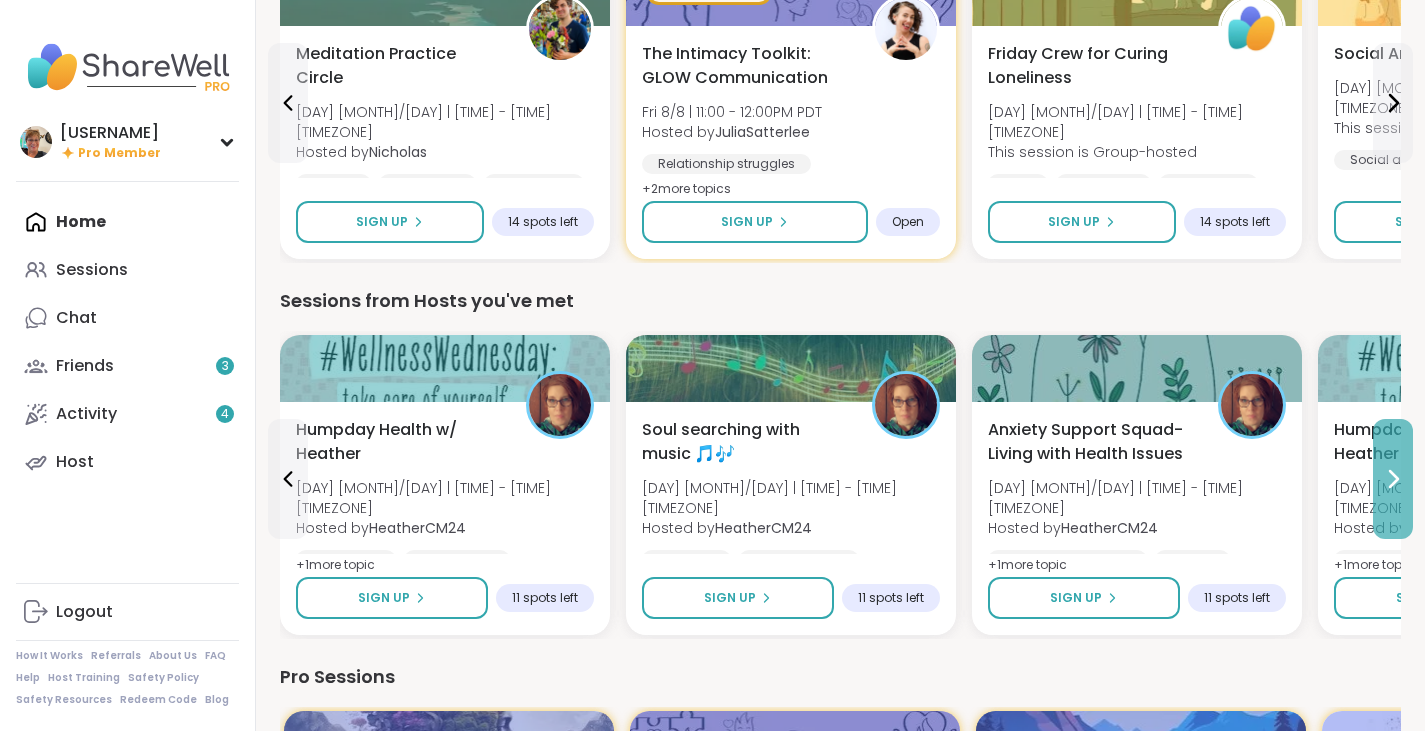 click 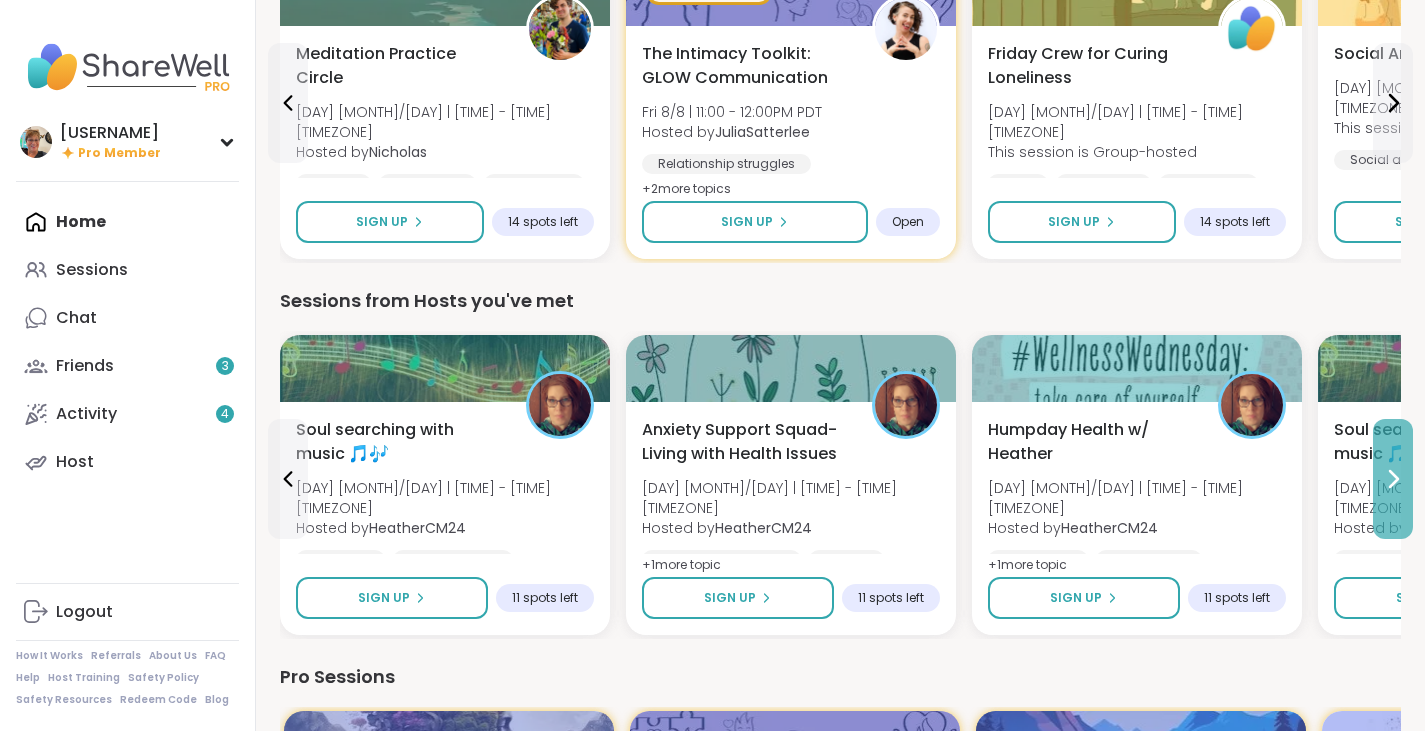 click 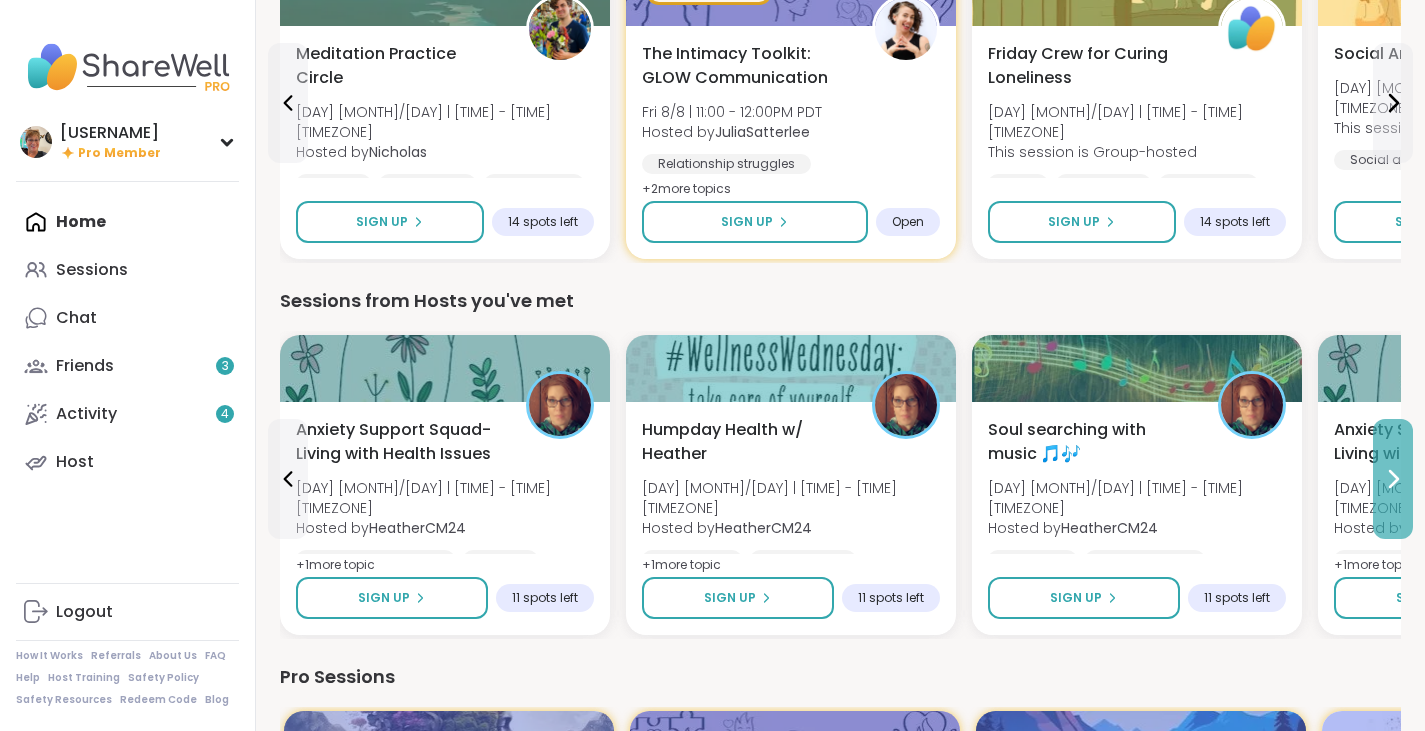 click 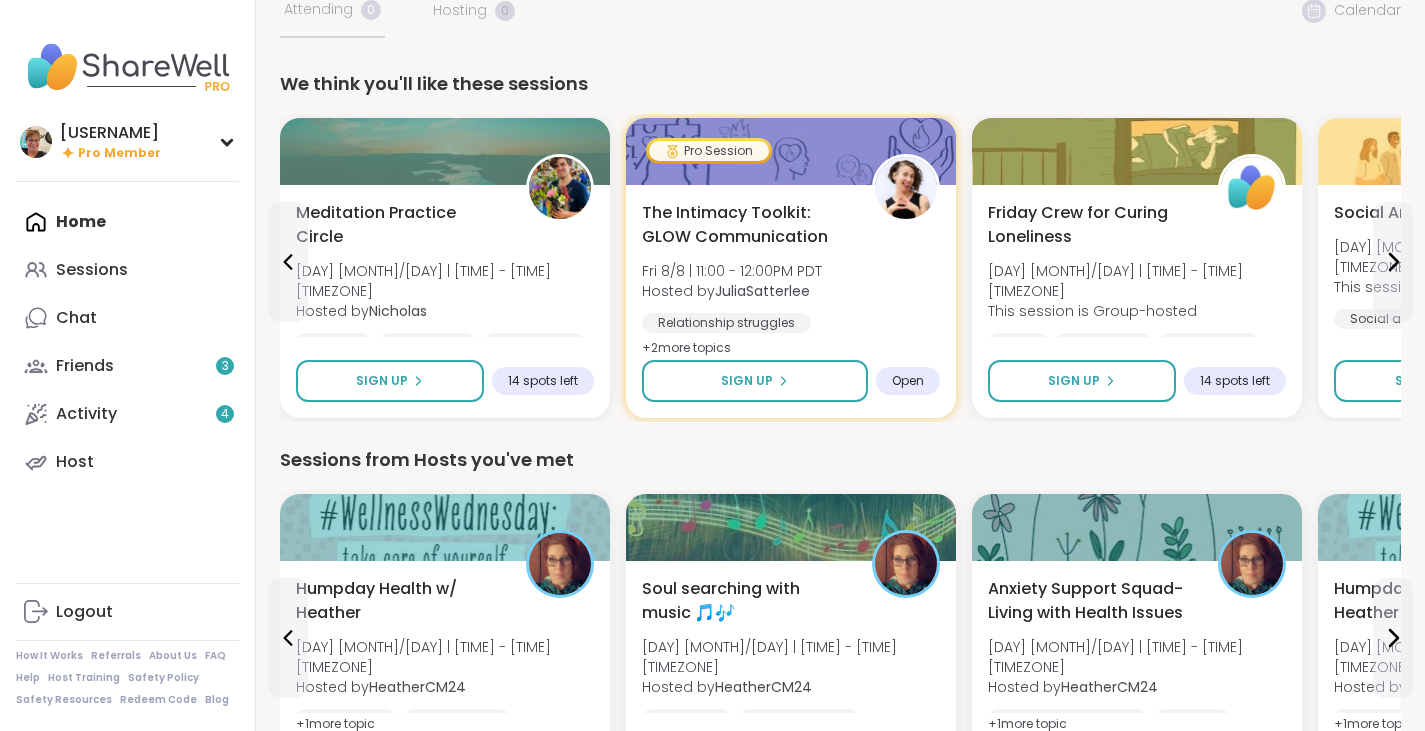 scroll, scrollTop: 0, scrollLeft: 0, axis: both 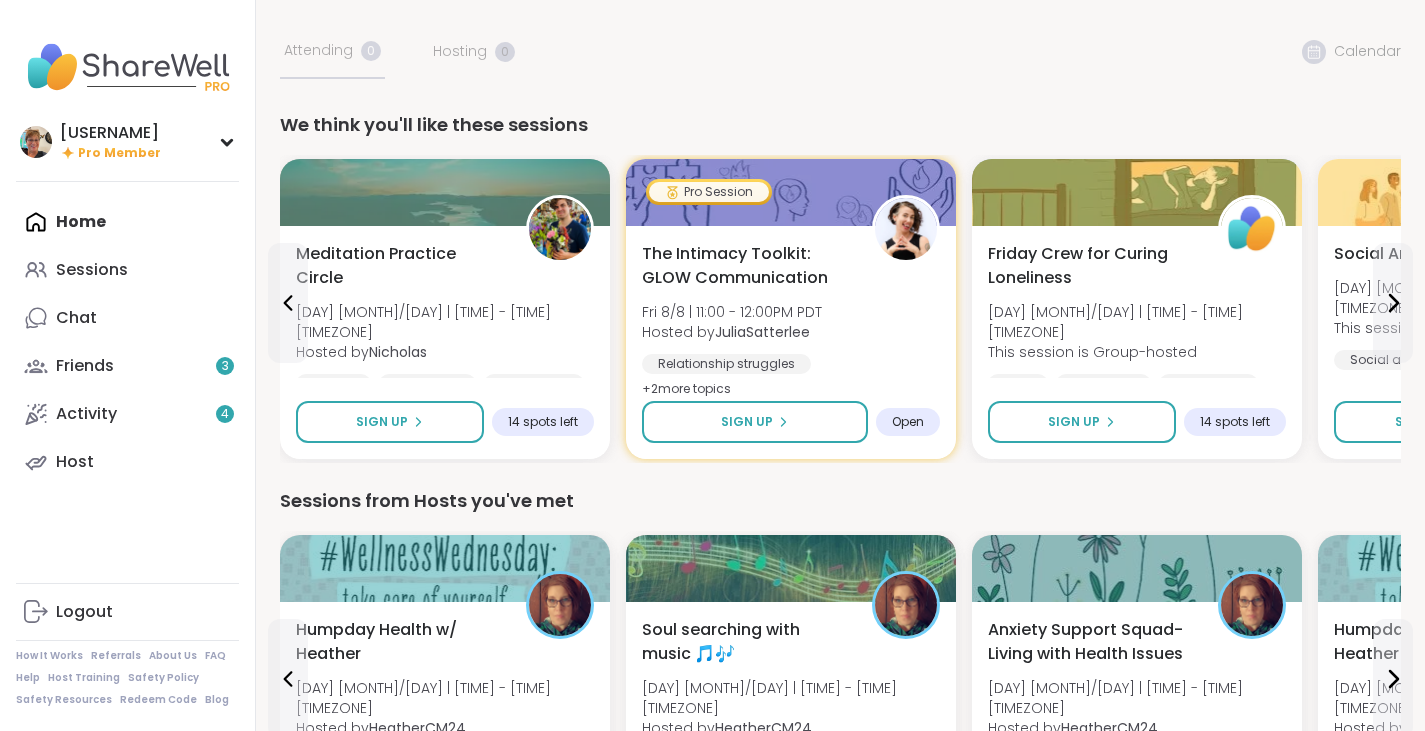 click on "Home Sessions Chat Friends 3 Activity 4 Host" at bounding box center [127, 342] 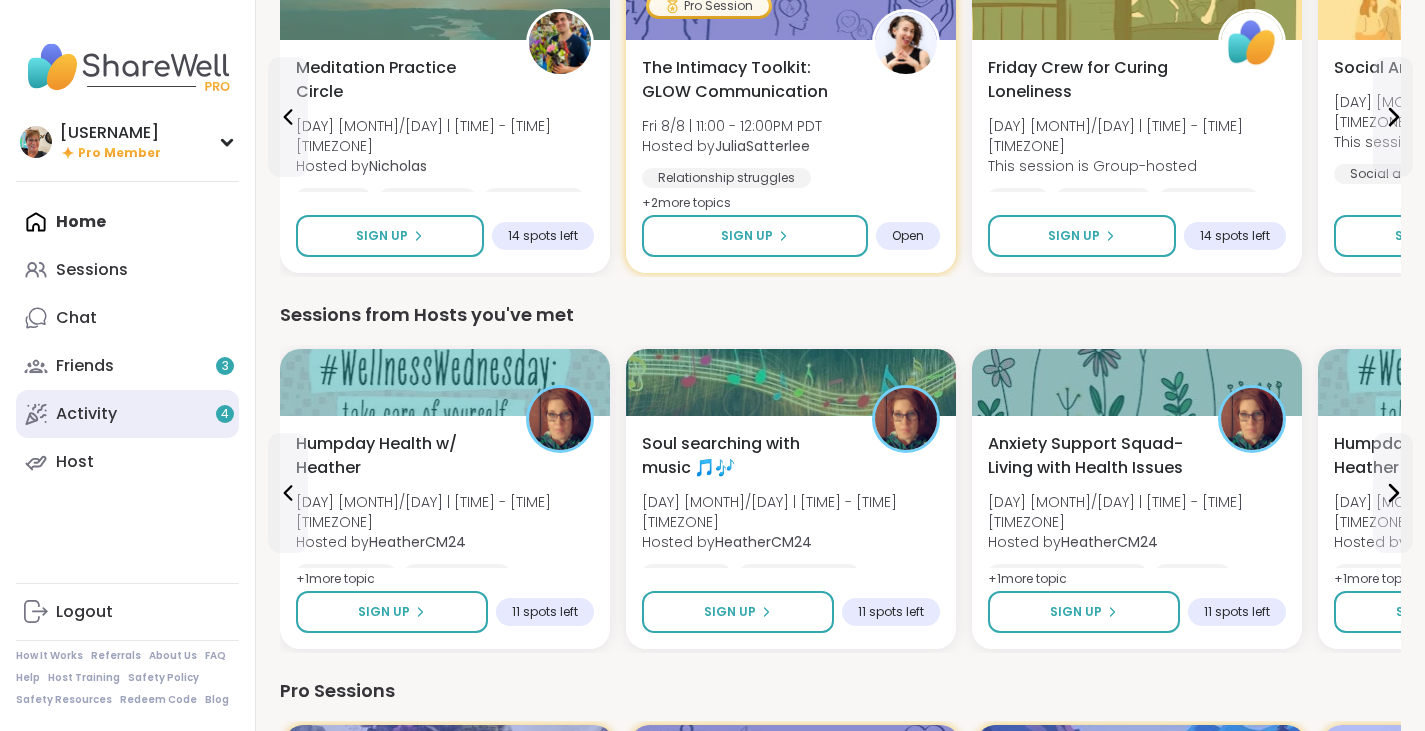 scroll, scrollTop: 0, scrollLeft: 0, axis: both 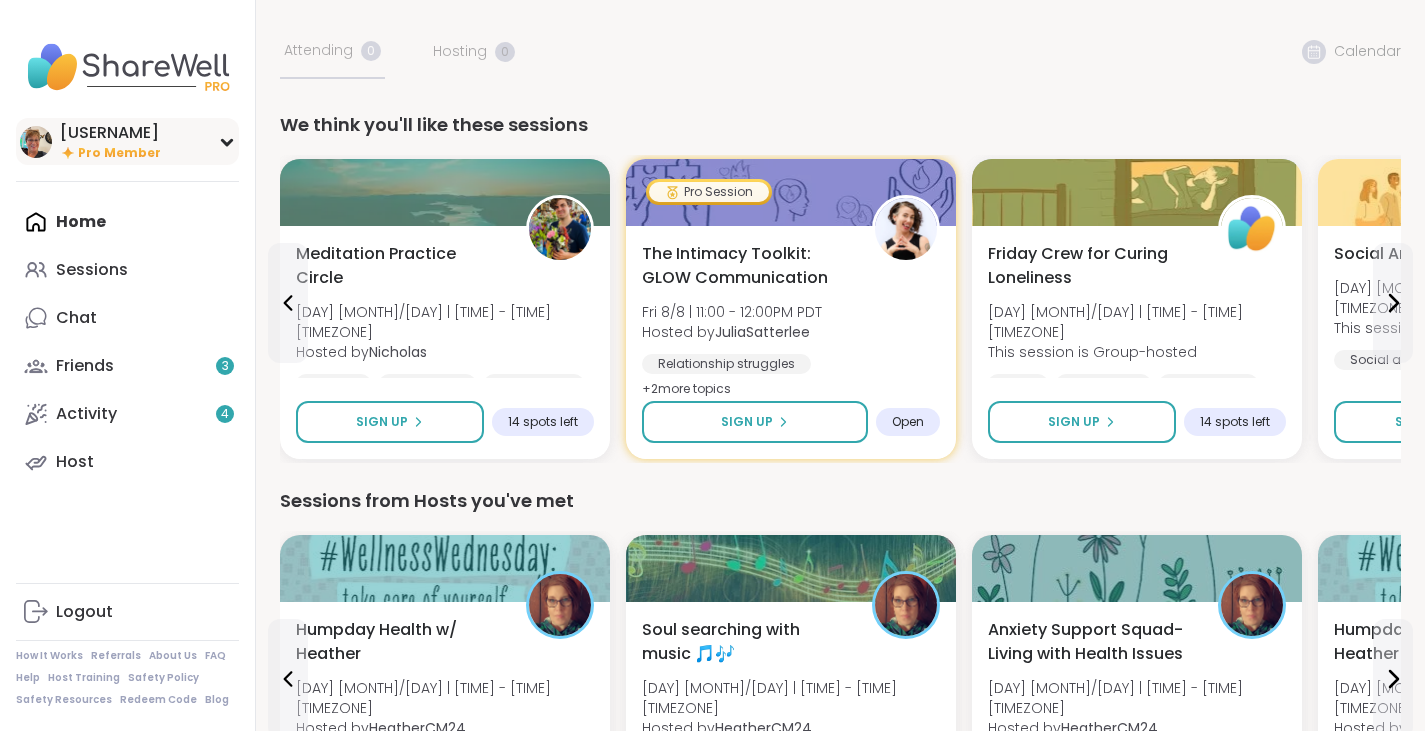 click on "[USERNAME]" at bounding box center [110, 133] 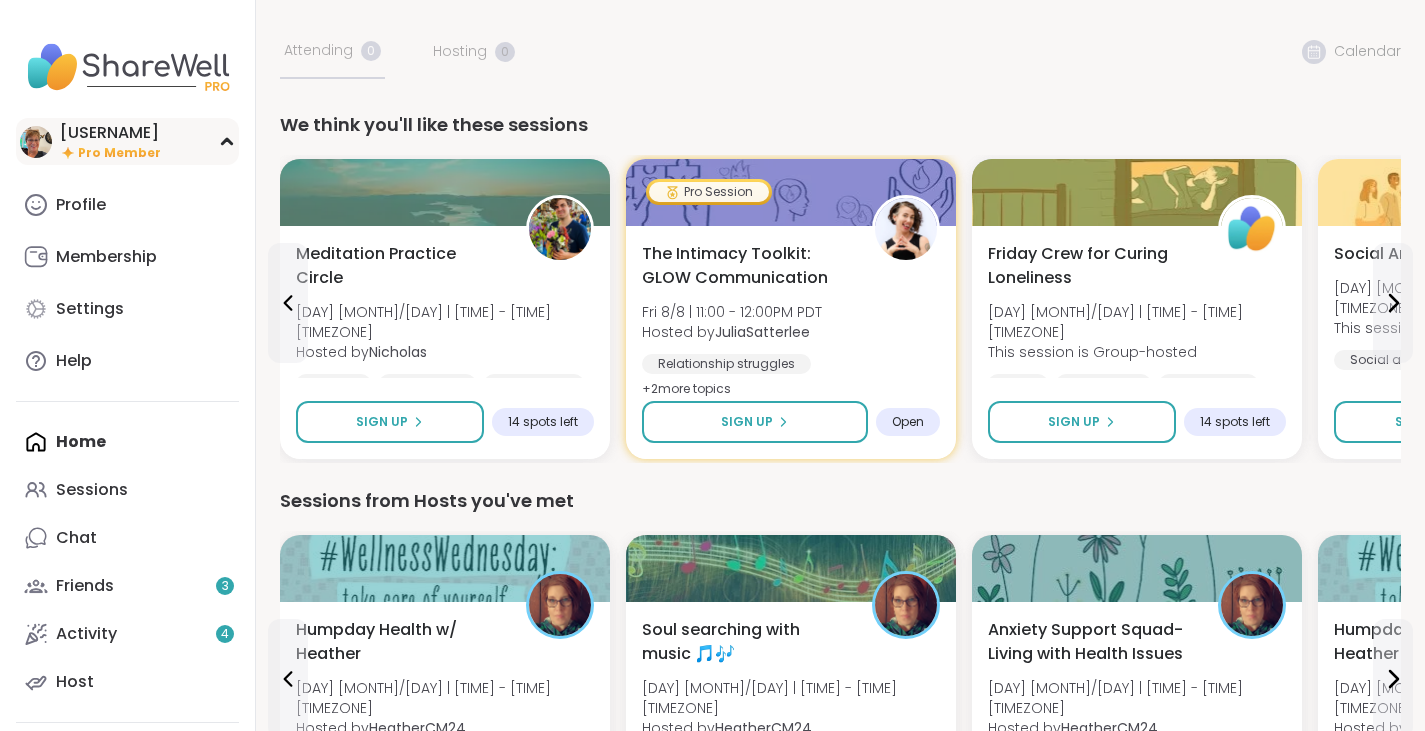 drag, startPoint x: 109, startPoint y: 152, endPoint x: 120, endPoint y: 153, distance: 11.045361 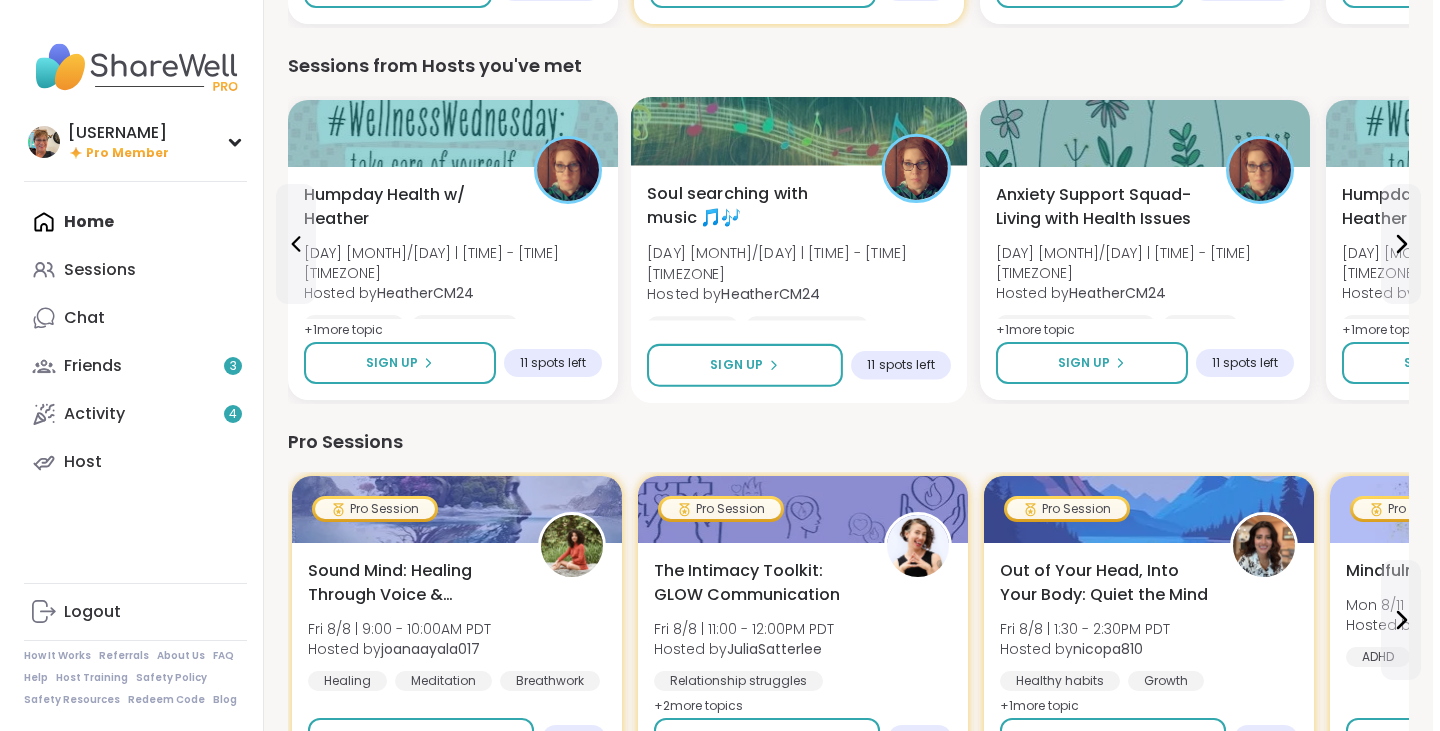 scroll, scrollTop: 700, scrollLeft: 0, axis: vertical 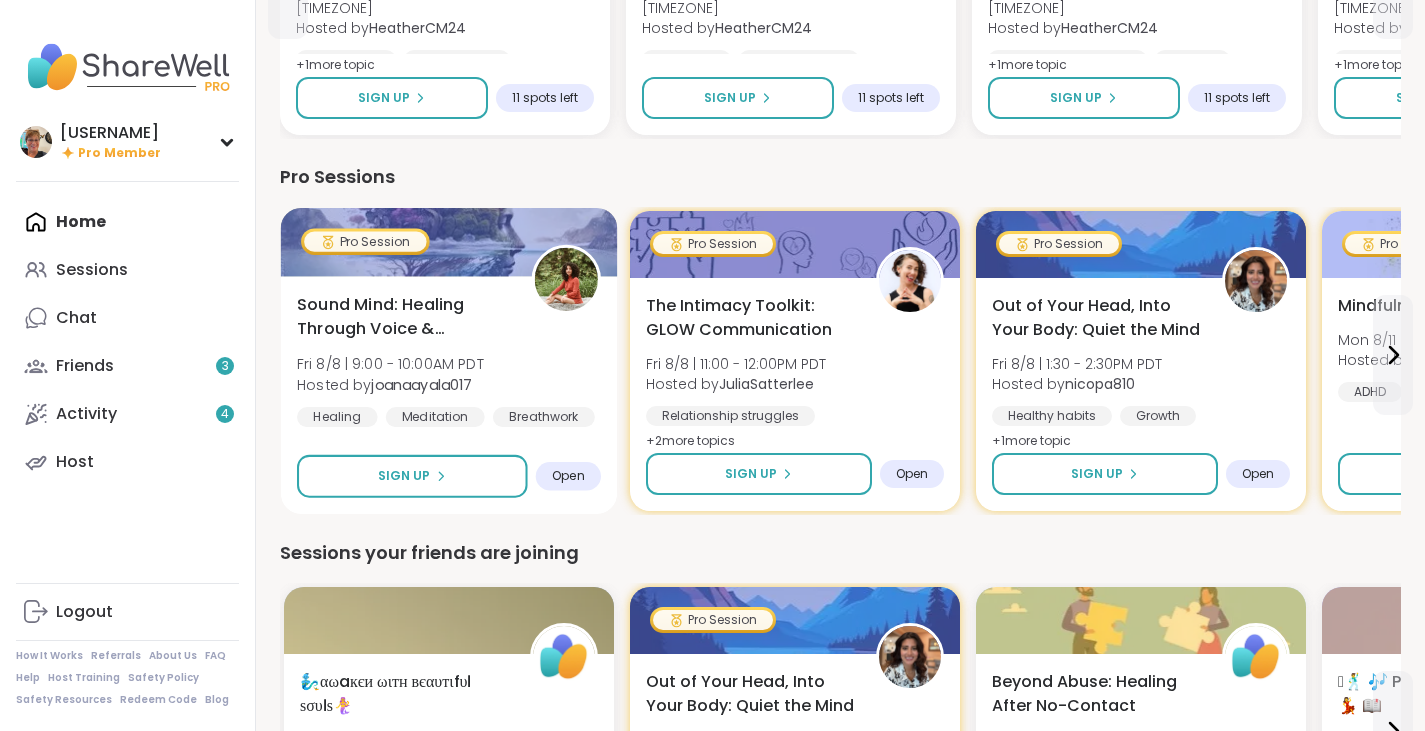 click on "Sound Mind: Healing Through Voice & Vibration" at bounding box center (403, 317) 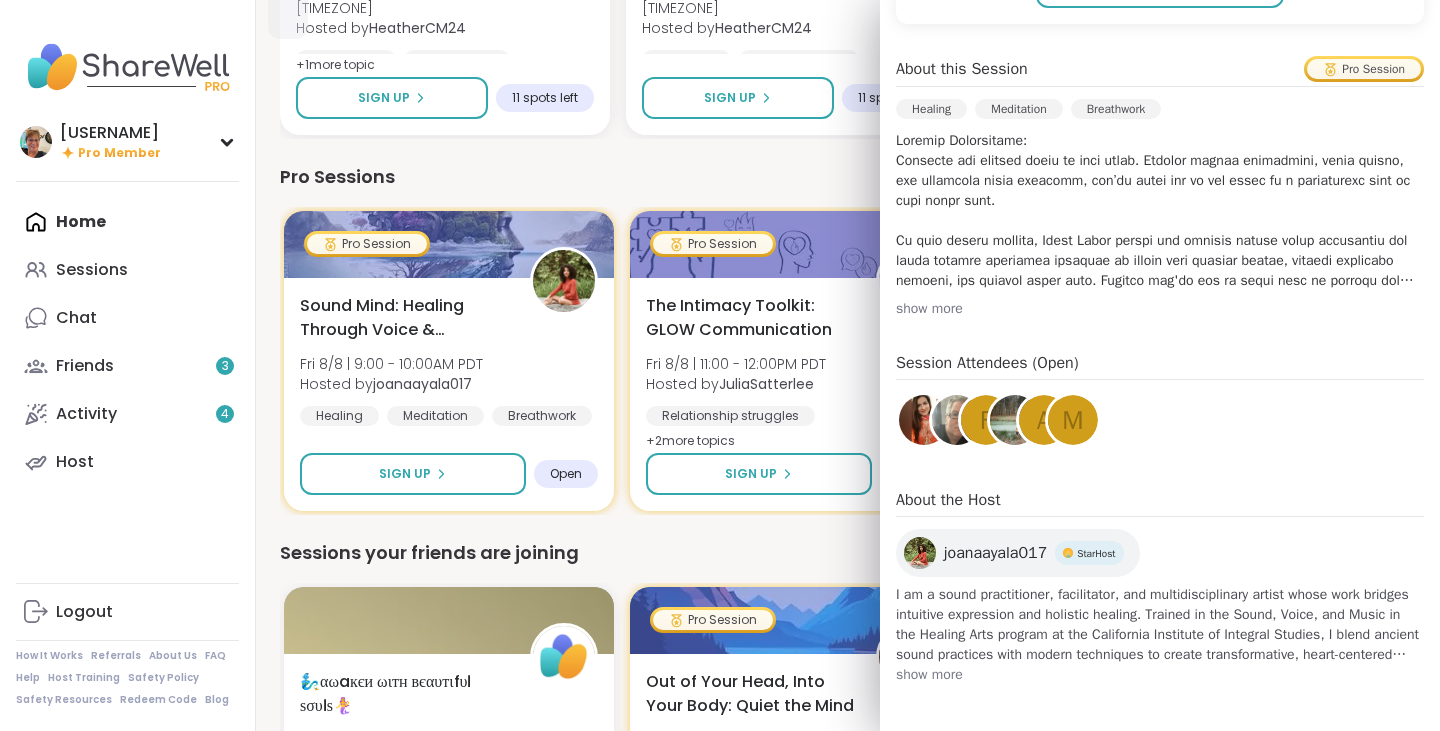 scroll, scrollTop: 559, scrollLeft: 0, axis: vertical 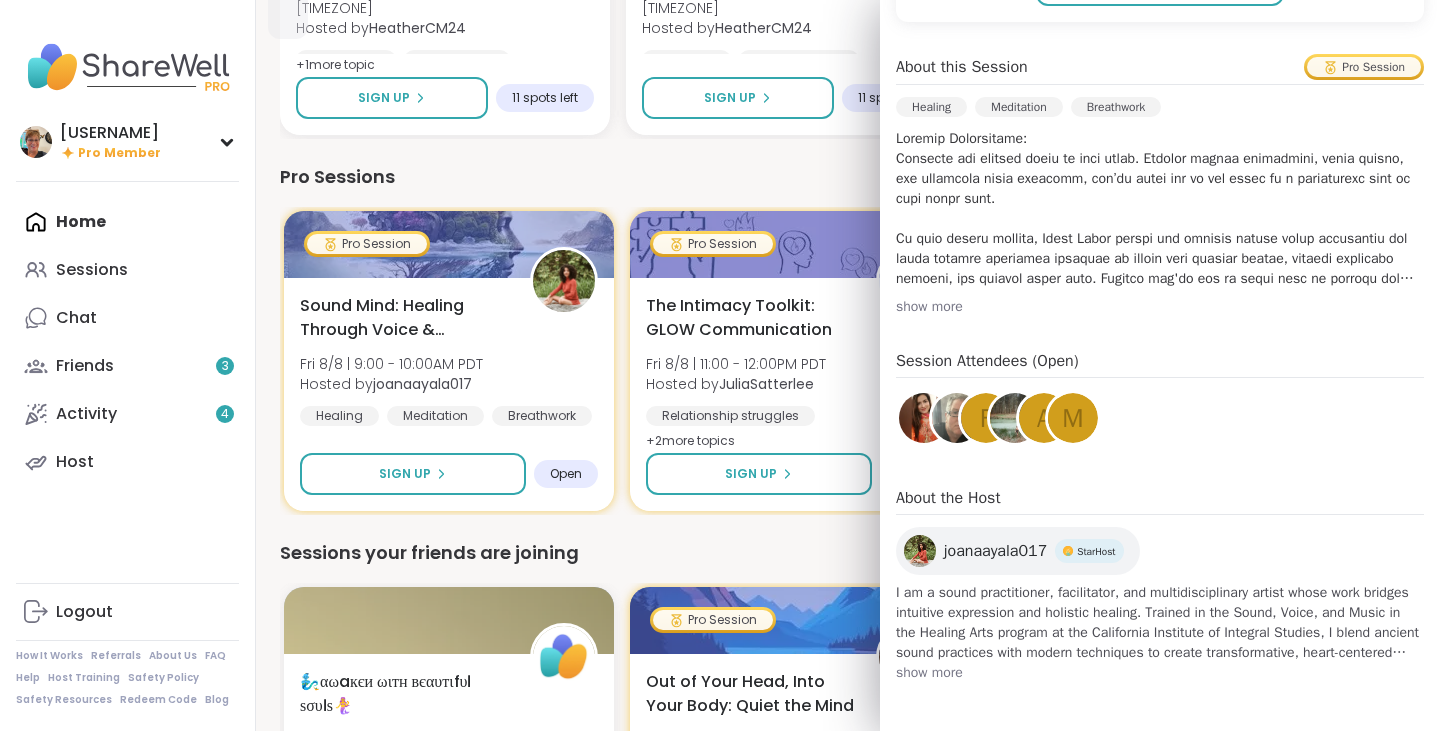 click on "show more" at bounding box center [1160, 673] 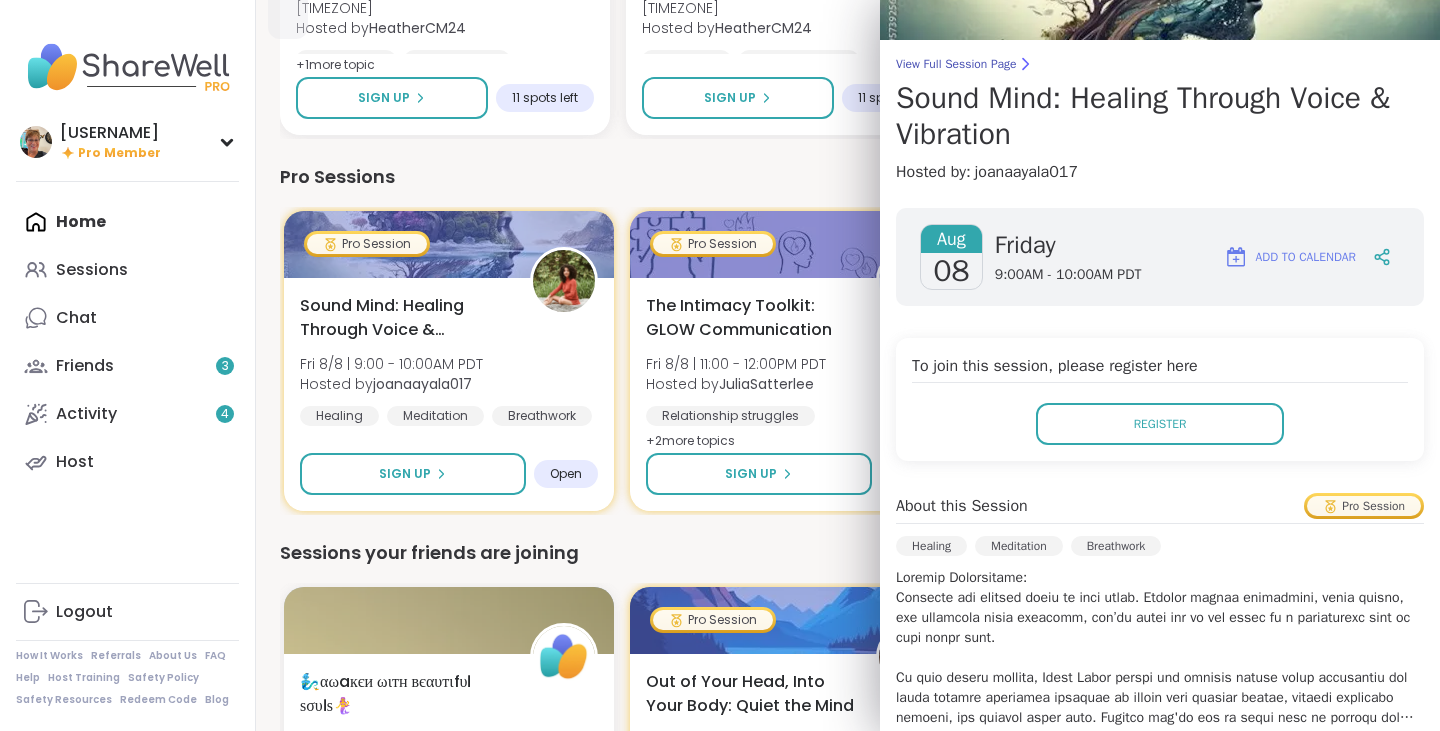 scroll, scrollTop: 0, scrollLeft: 0, axis: both 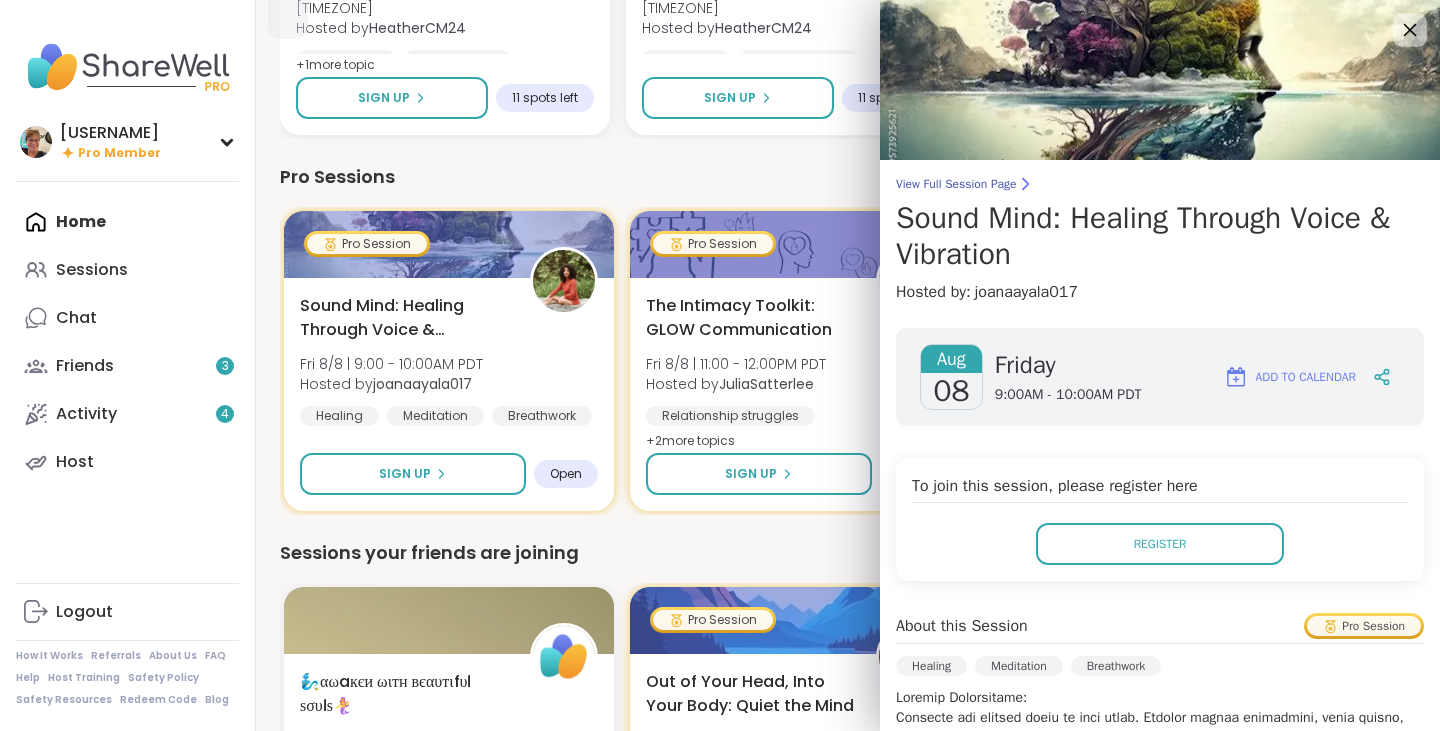 click 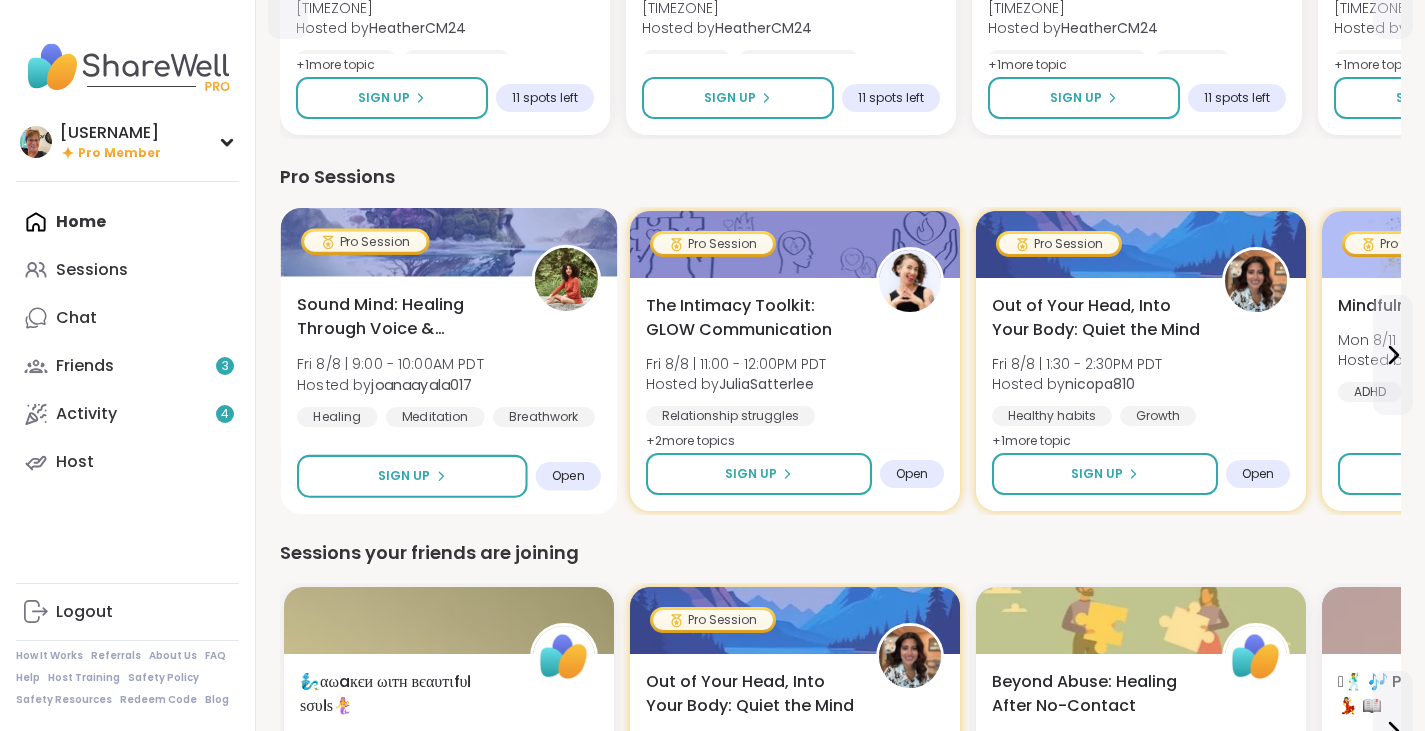 click at bounding box center [566, 279] 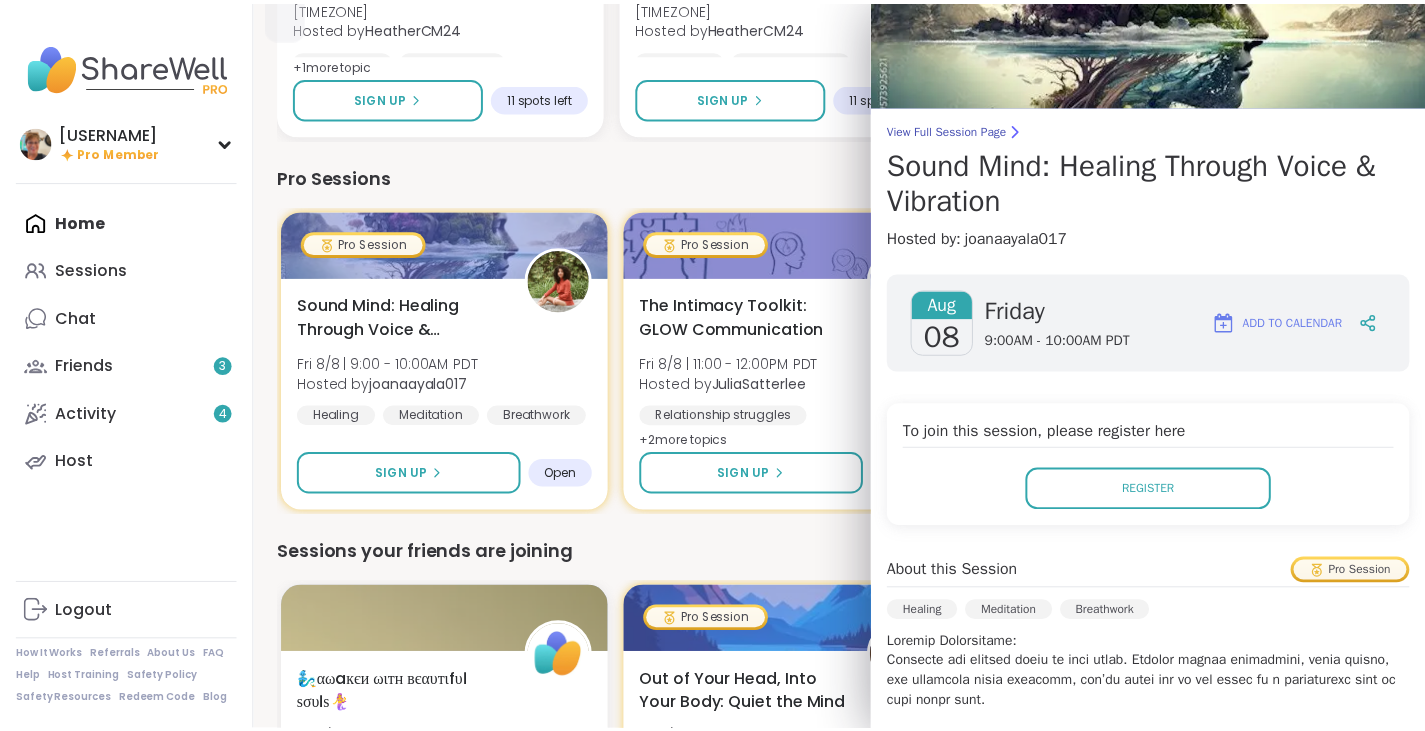 scroll, scrollTop: 0, scrollLeft: 0, axis: both 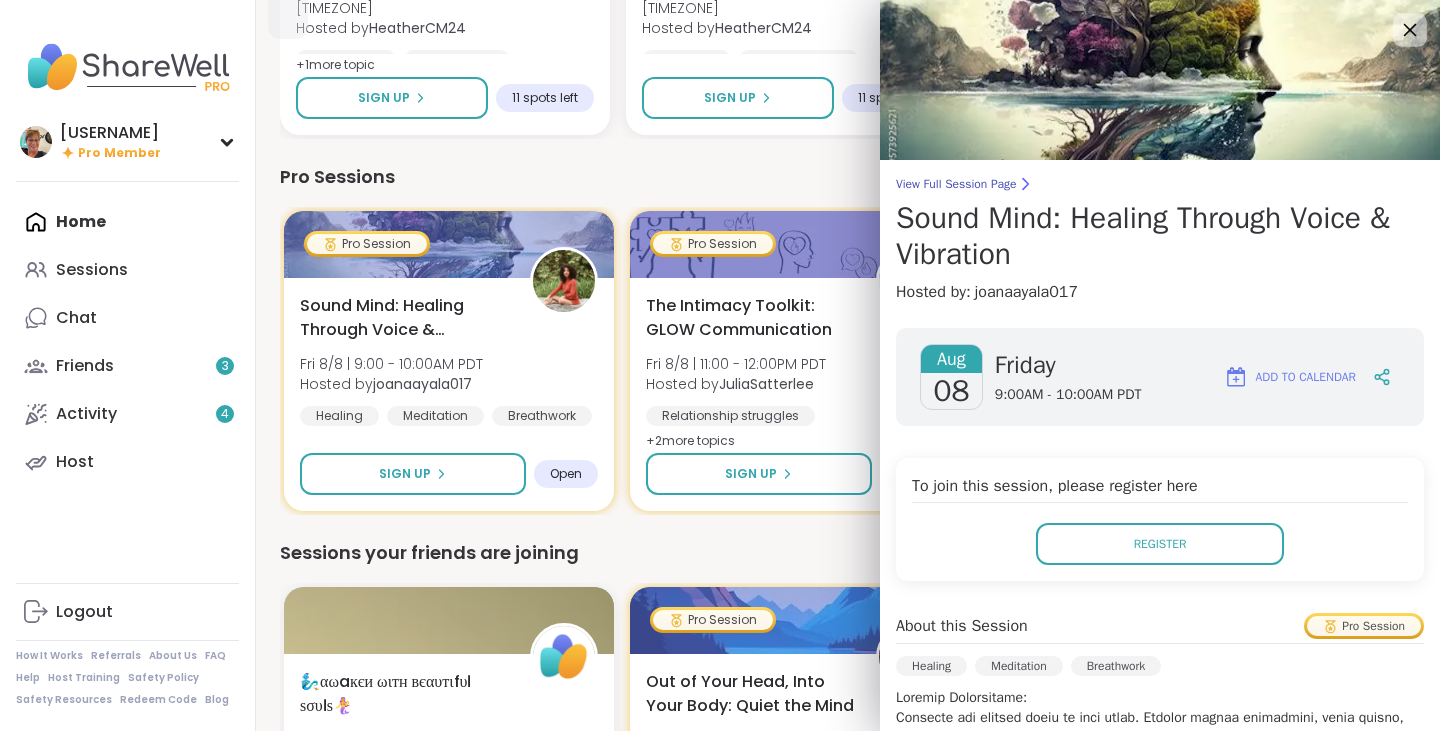 click 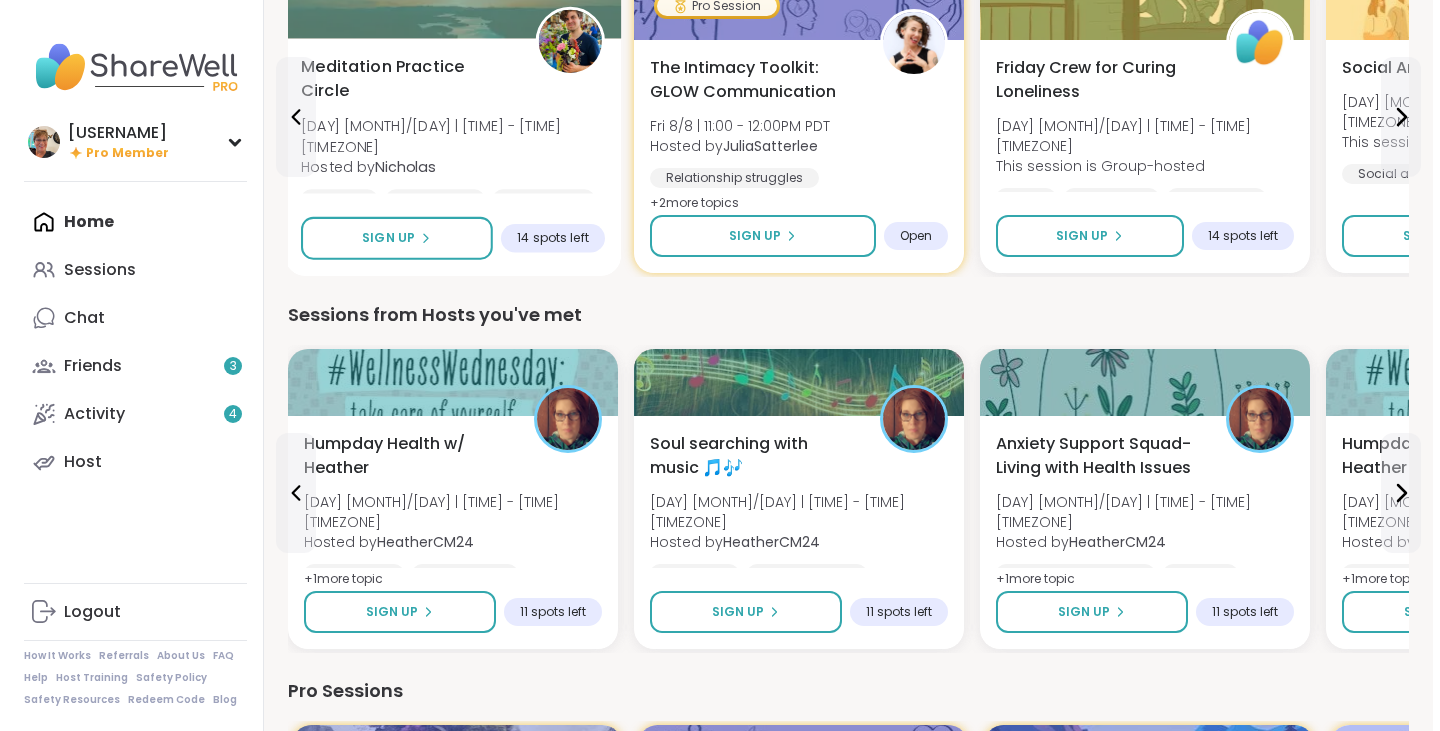 scroll, scrollTop: 0, scrollLeft: 0, axis: both 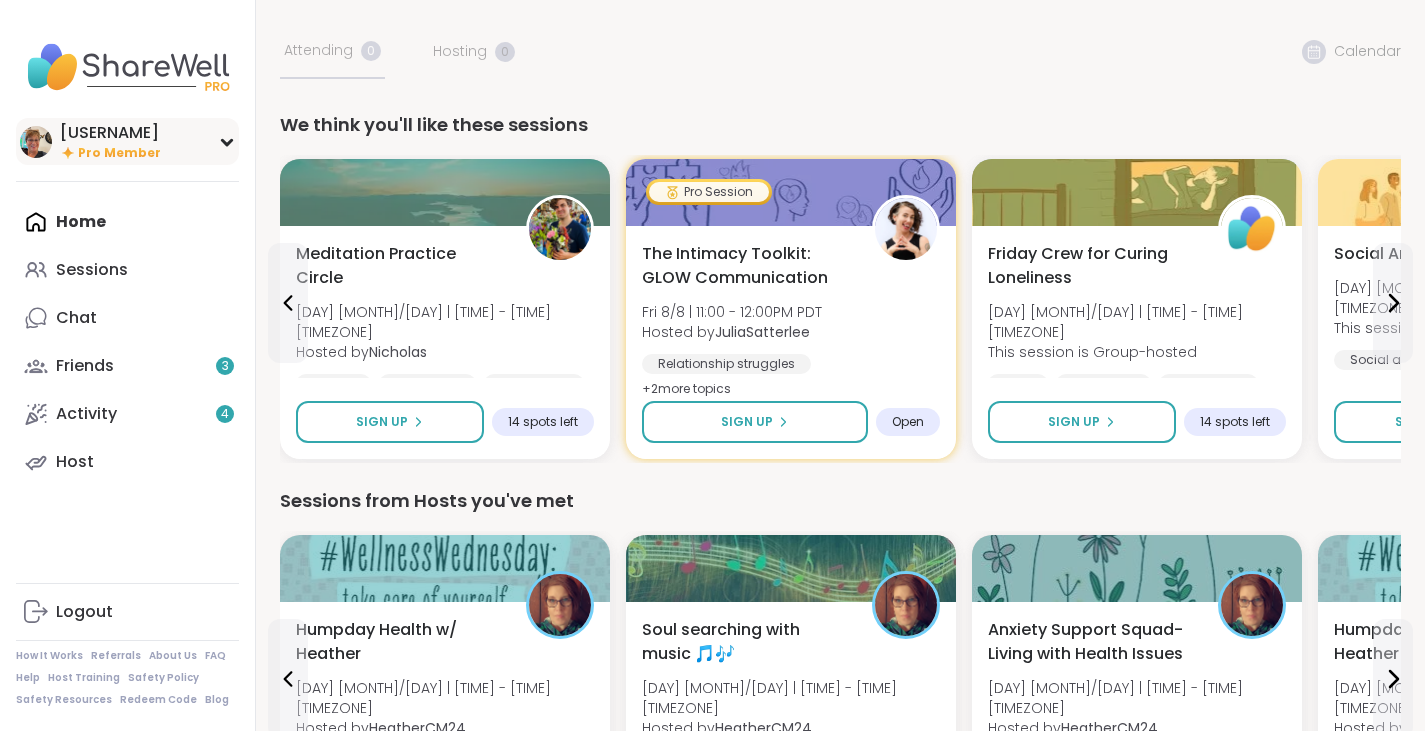 click on "[USERNAME]" at bounding box center [110, 133] 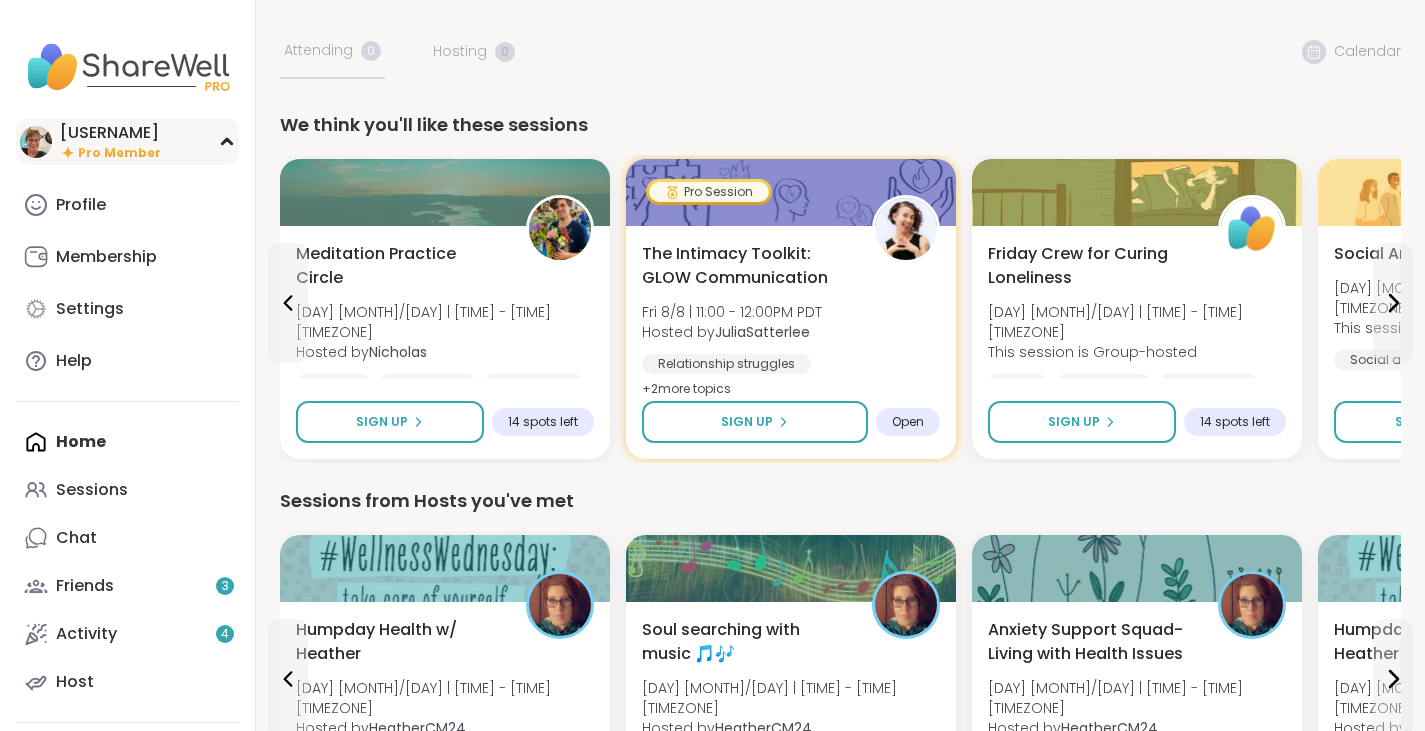 click on "Pro Member" at bounding box center [119, 153] 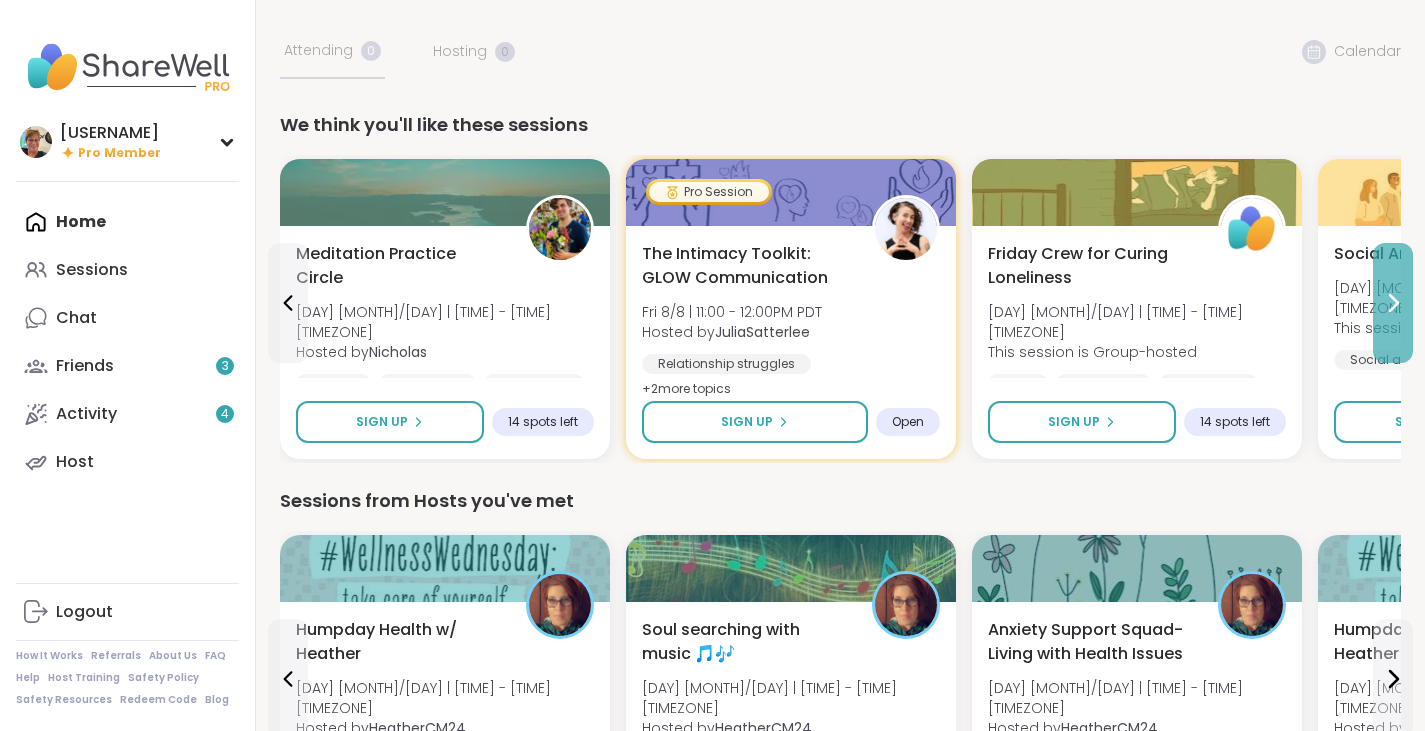 click 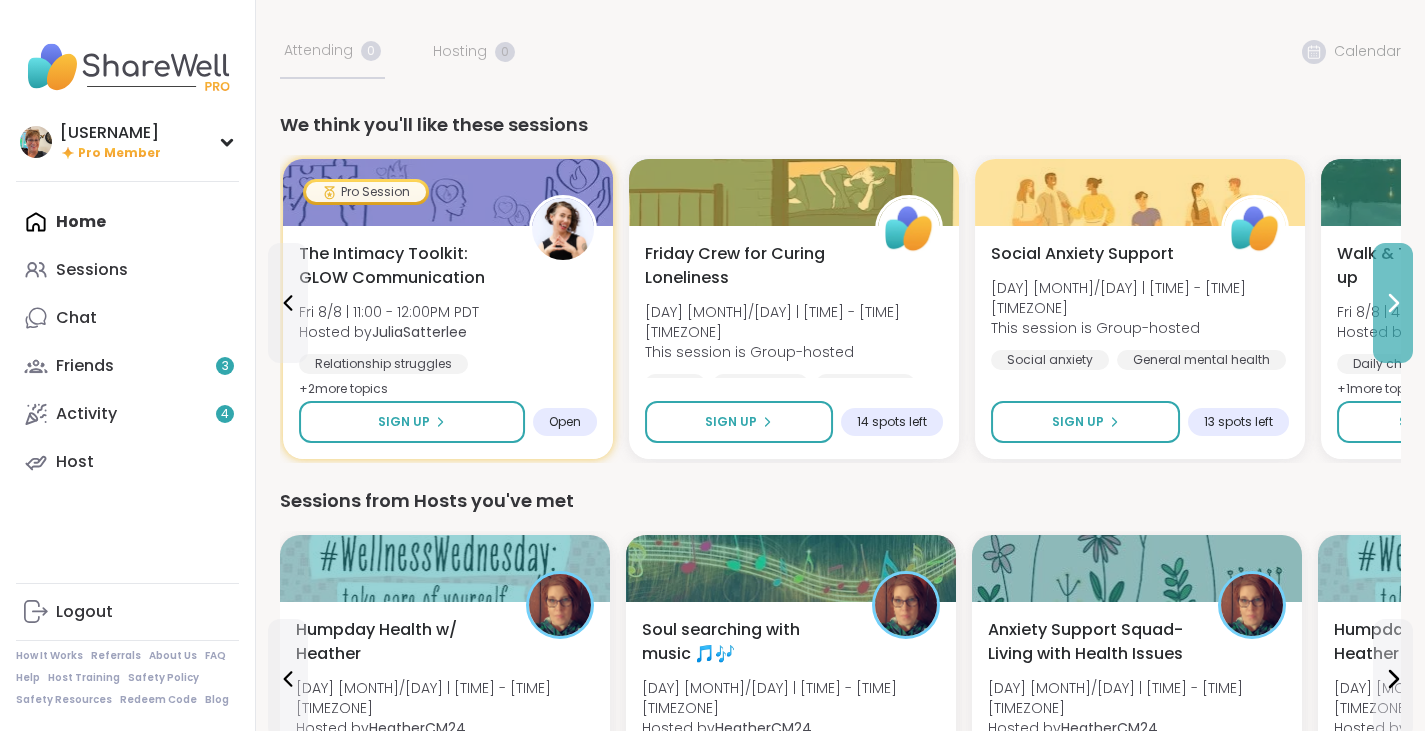 click 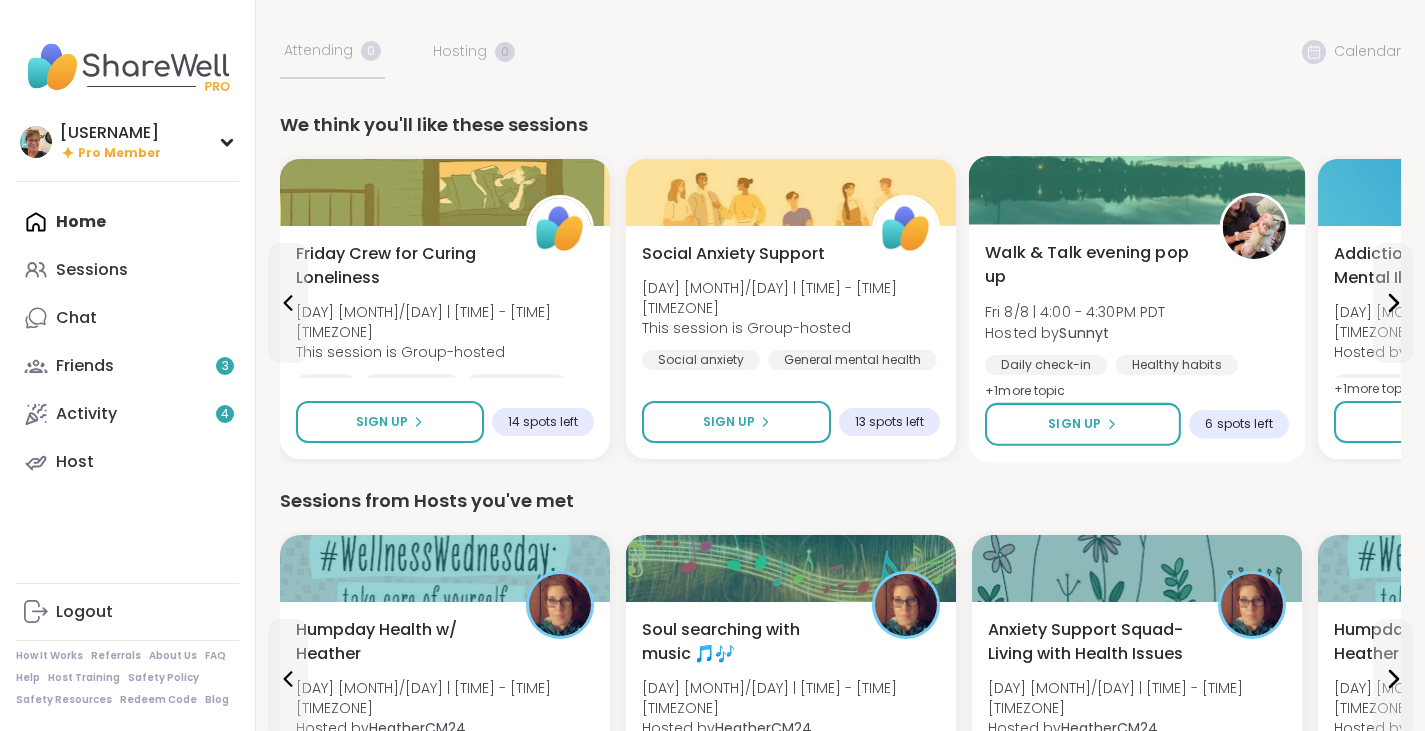 click on "Walk & Talk evening pop up" at bounding box center [1091, 265] 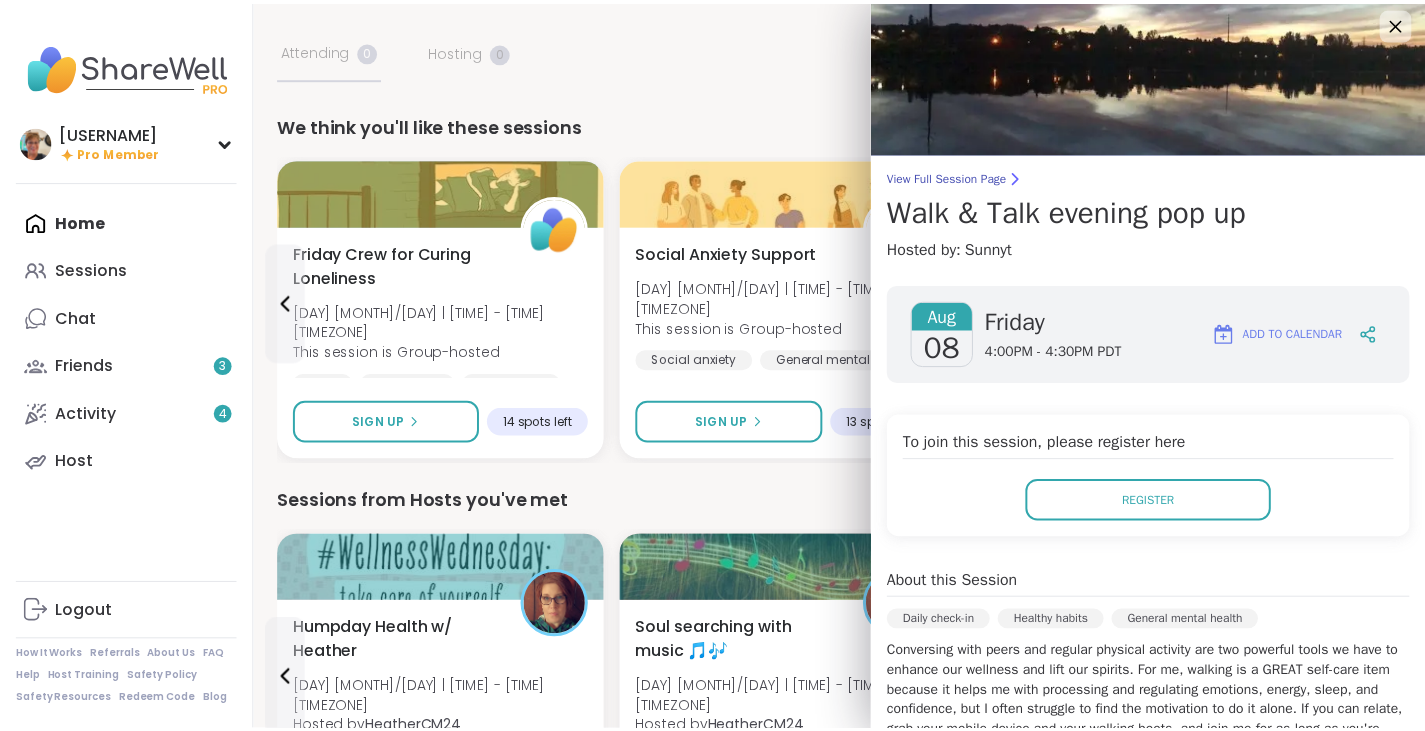 scroll, scrollTop: 0, scrollLeft: 0, axis: both 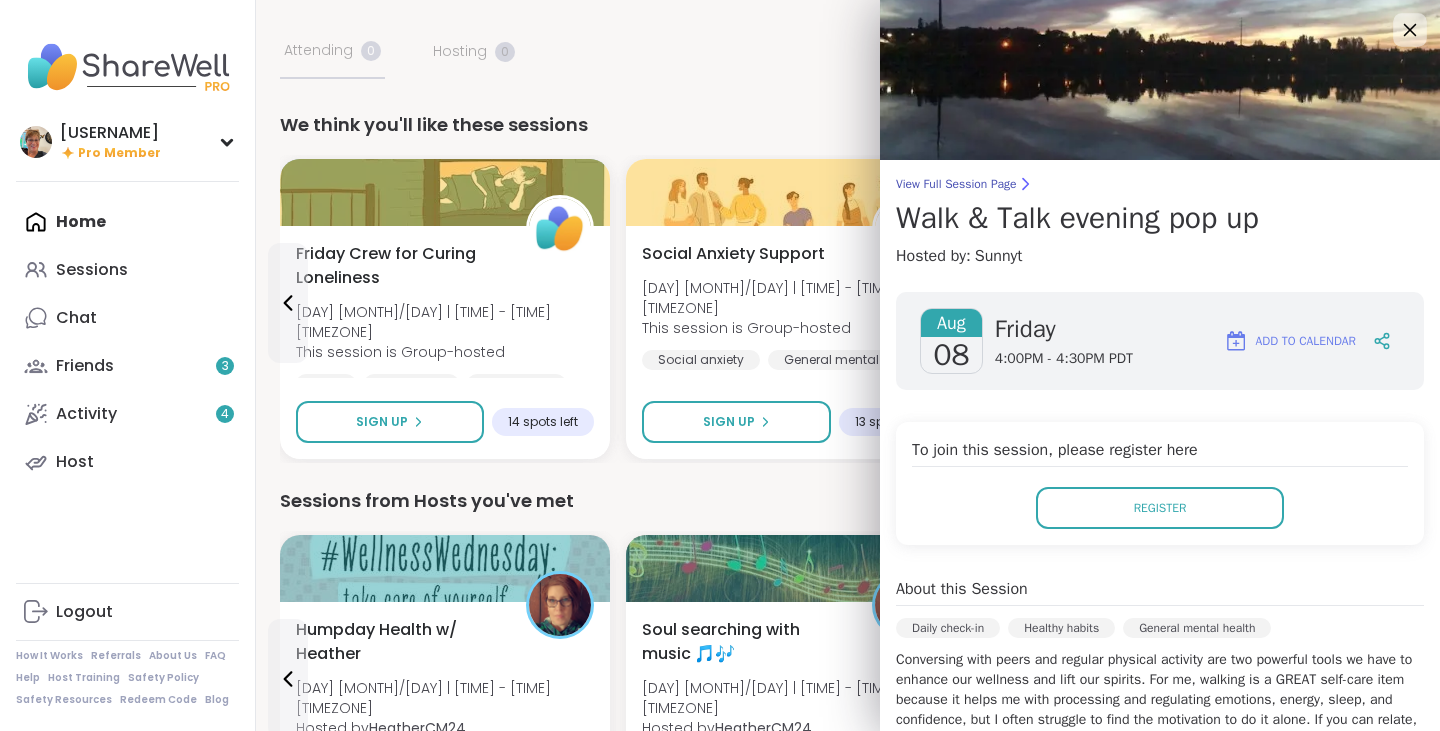 click 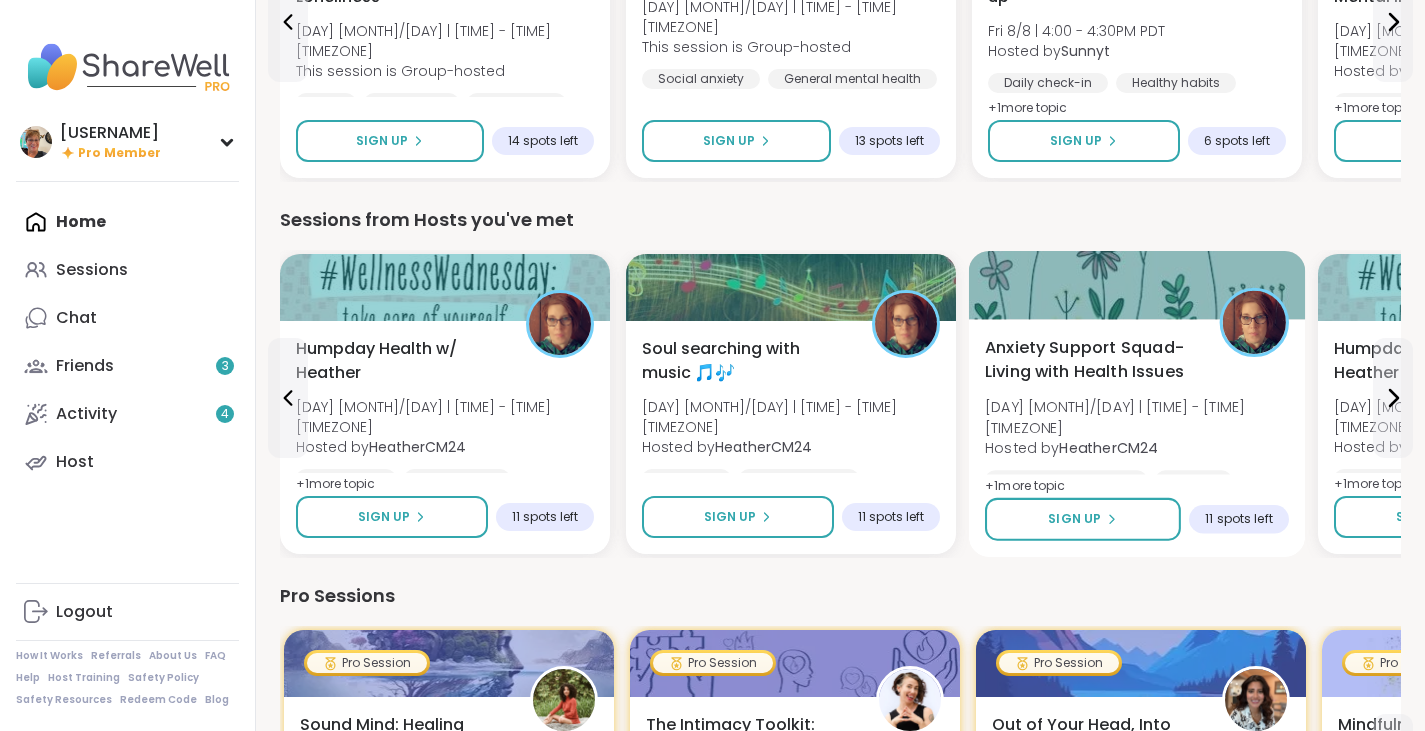 scroll, scrollTop: 400, scrollLeft: 0, axis: vertical 